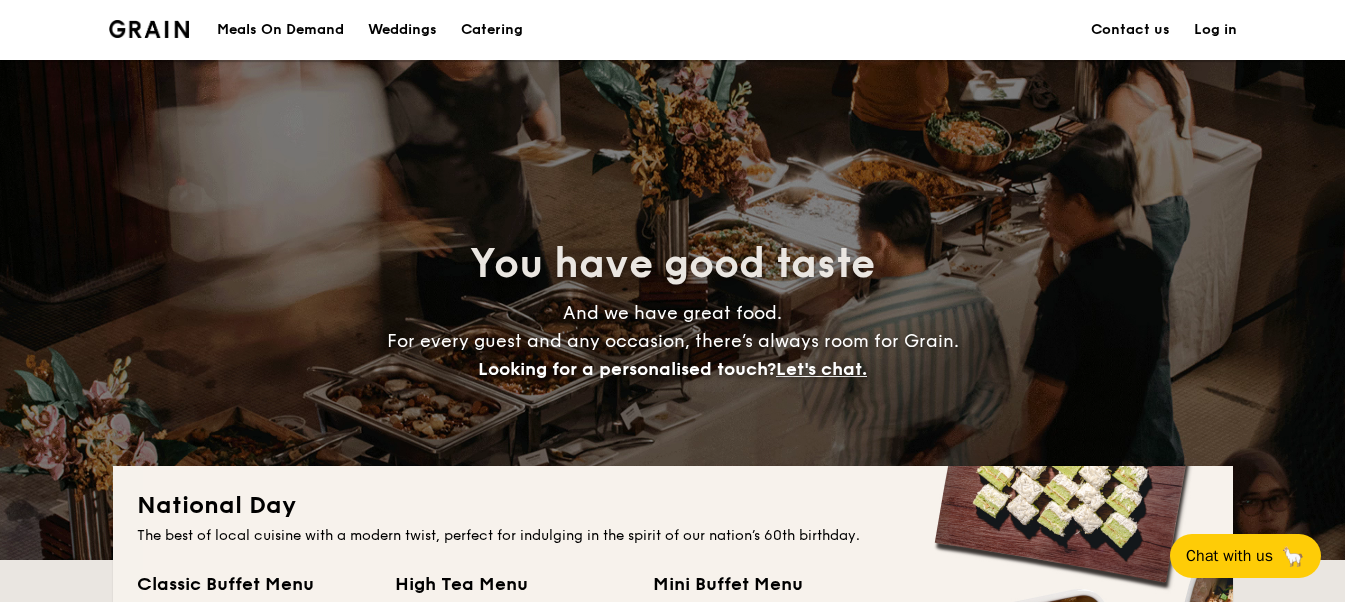 scroll, scrollTop: 800, scrollLeft: 0, axis: vertical 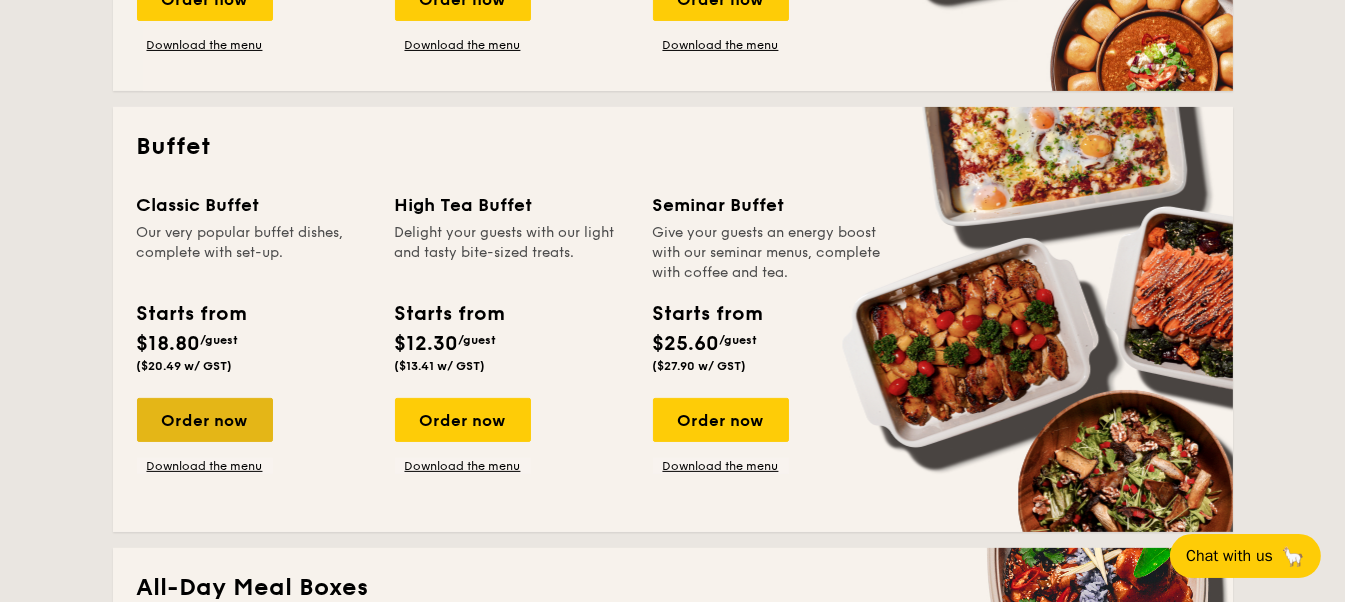 click on "Order now" at bounding box center (205, 420) 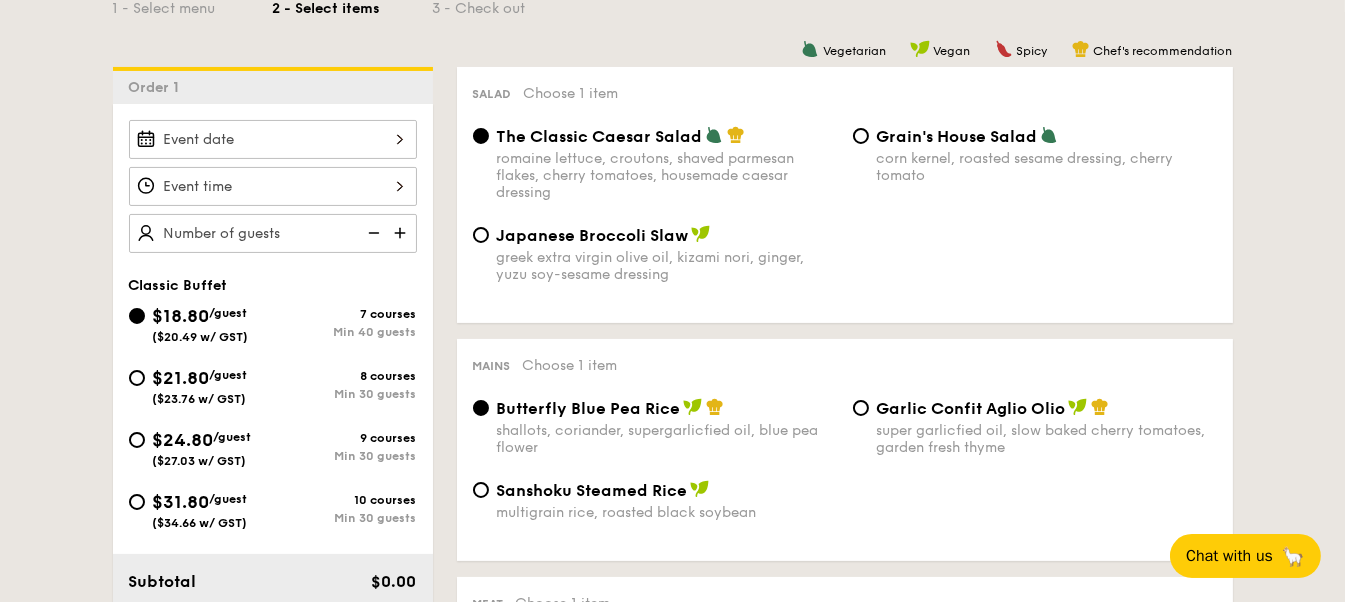 scroll, scrollTop: 499, scrollLeft: 0, axis: vertical 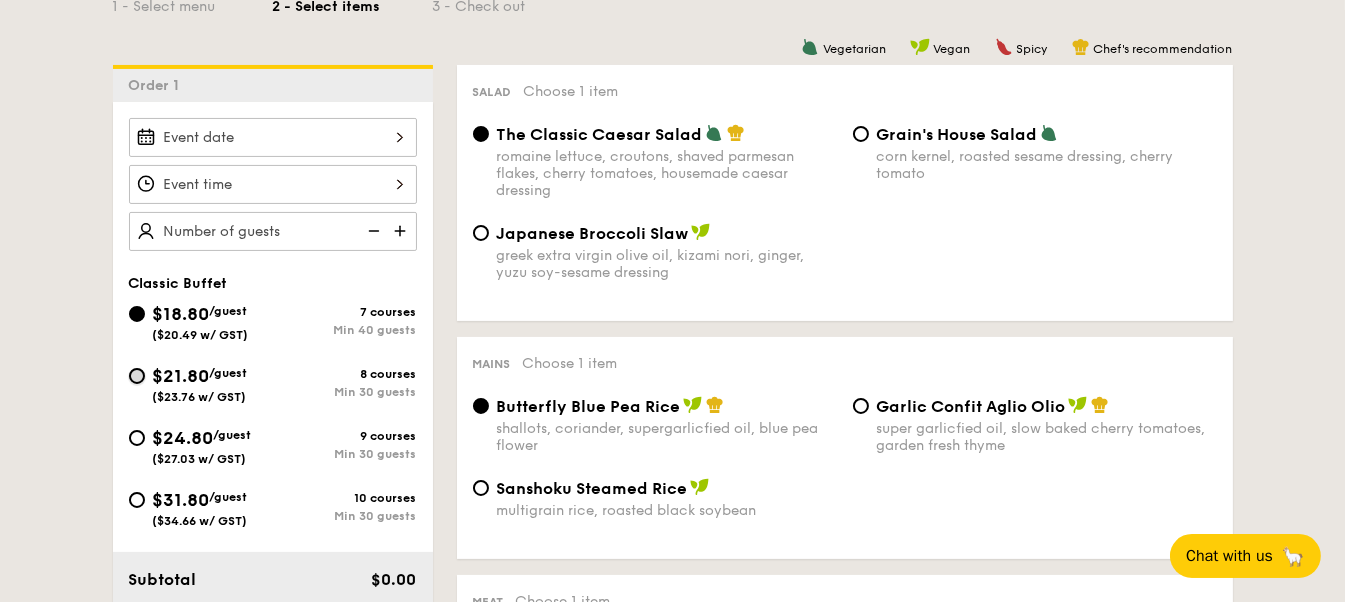 click on "$21.80
/guest
($23.76 w/ GST)
8 courses
Min 30 guests" at bounding box center [137, 376] 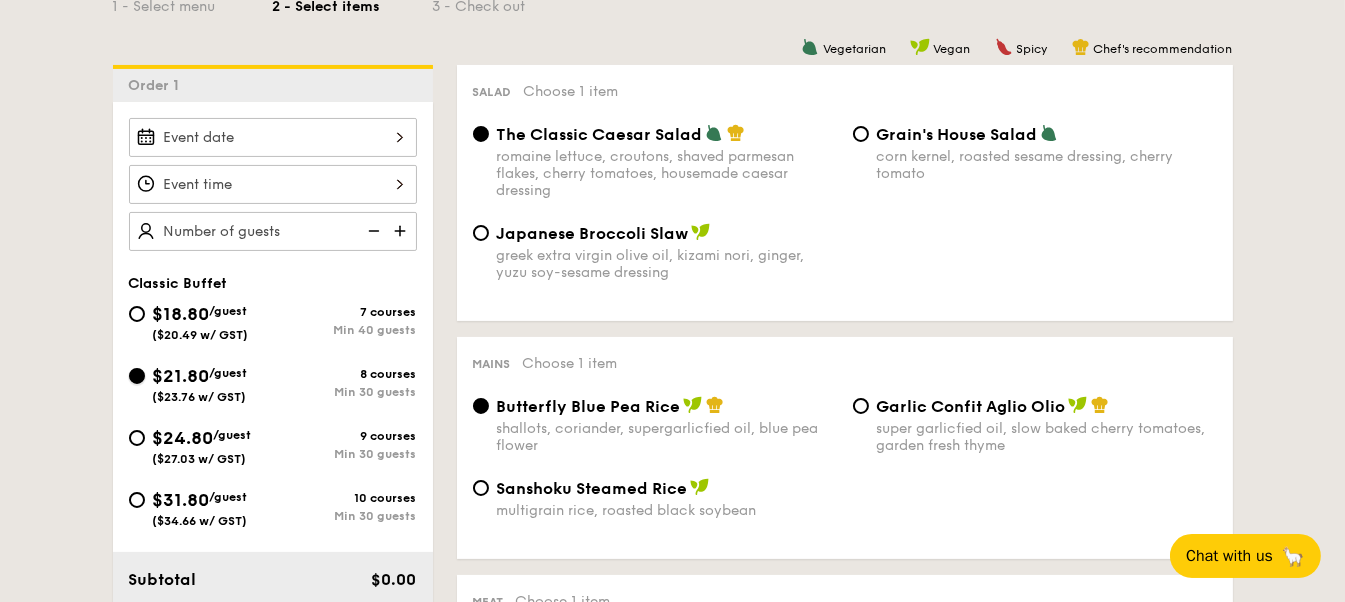 radio on "true" 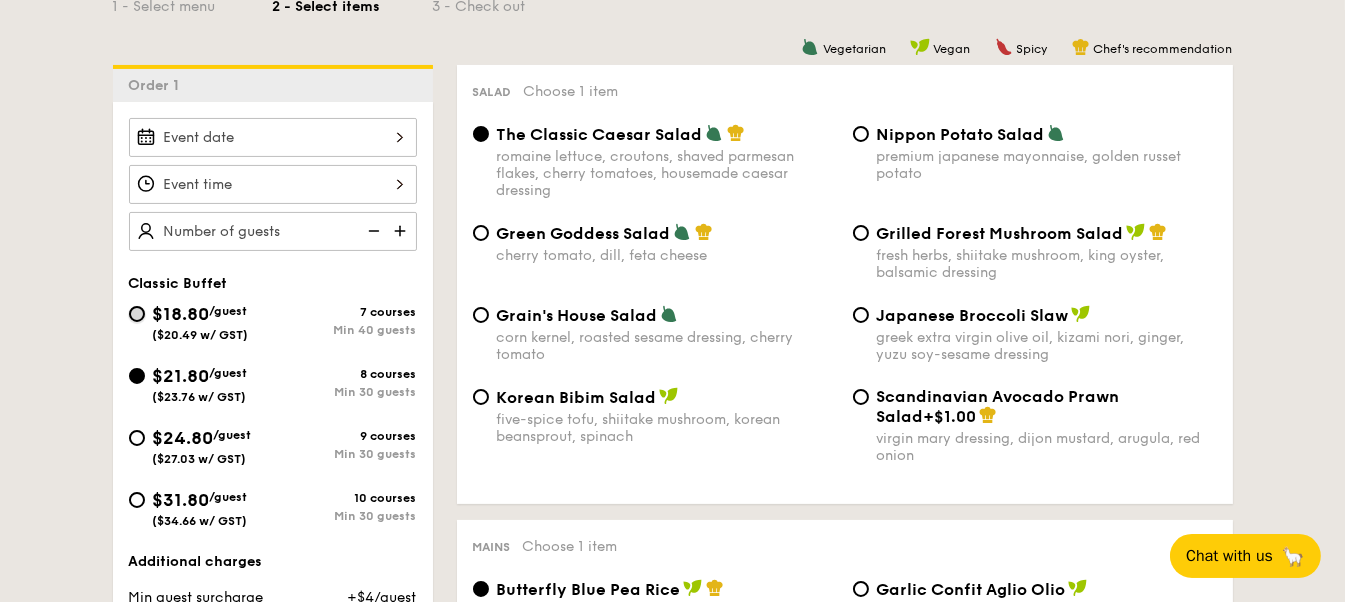 click on "$18.80
/guest
($20.49 w/ GST)
7 courses
Min 40 guests" at bounding box center (137, 314) 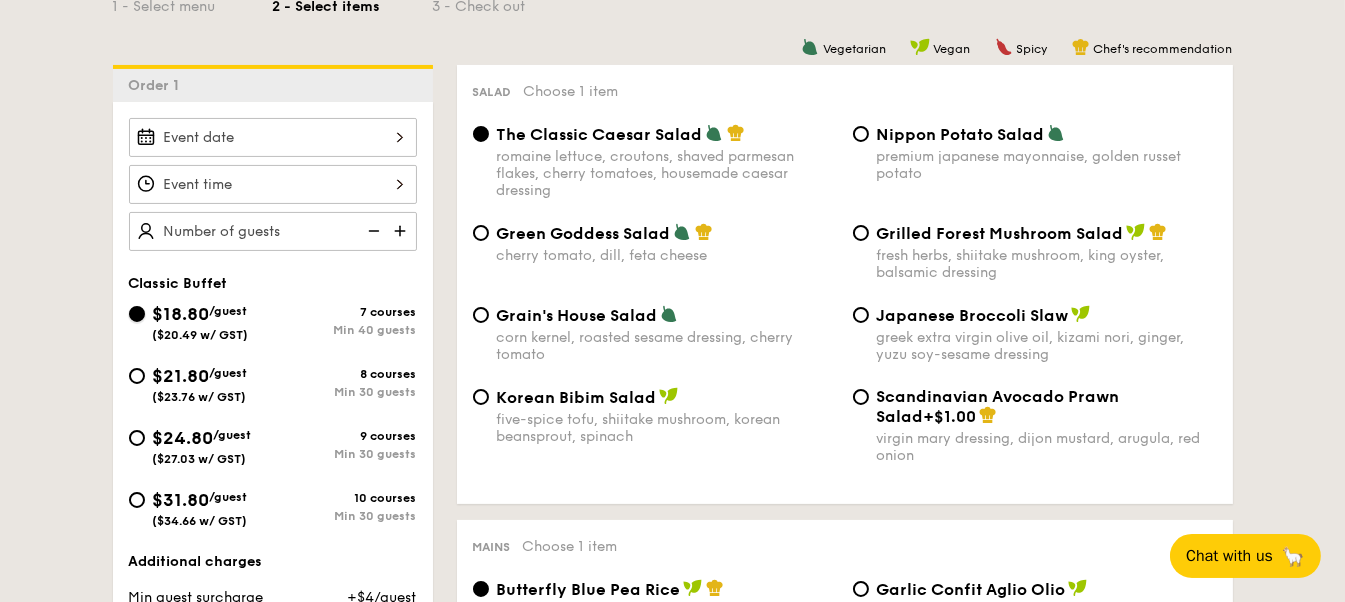 radio on "true" 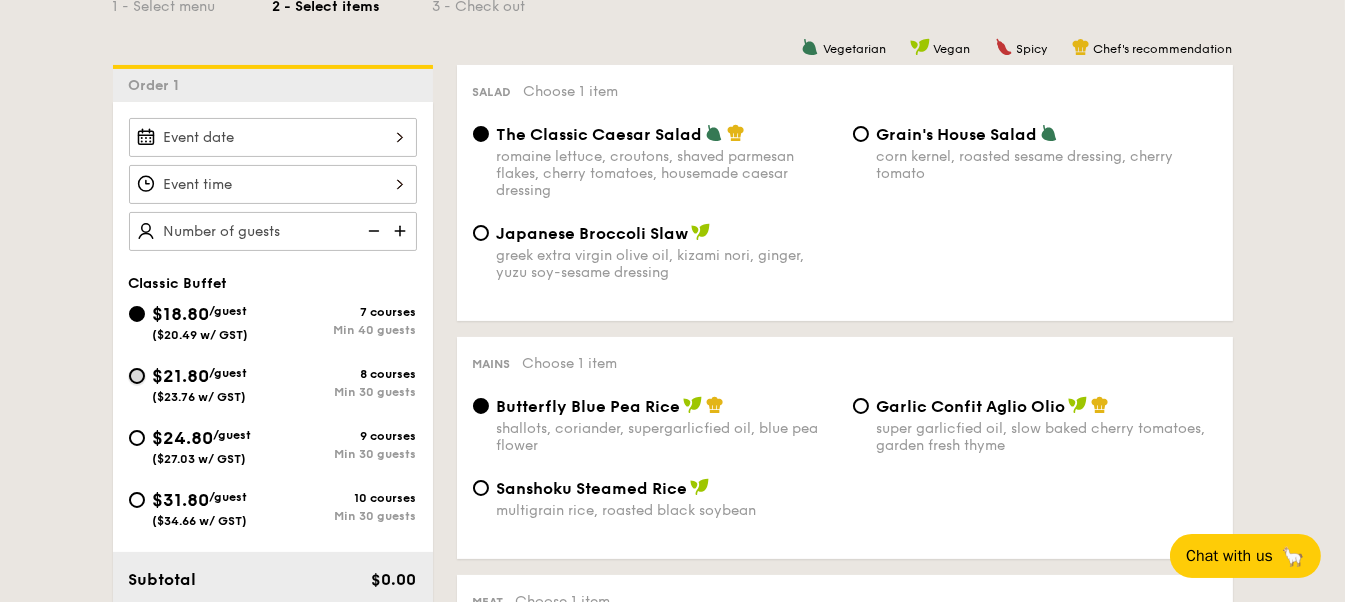 click on "$21.80
/guest
($23.76 w/ GST)
8 courses
Min 30 guests" at bounding box center [137, 376] 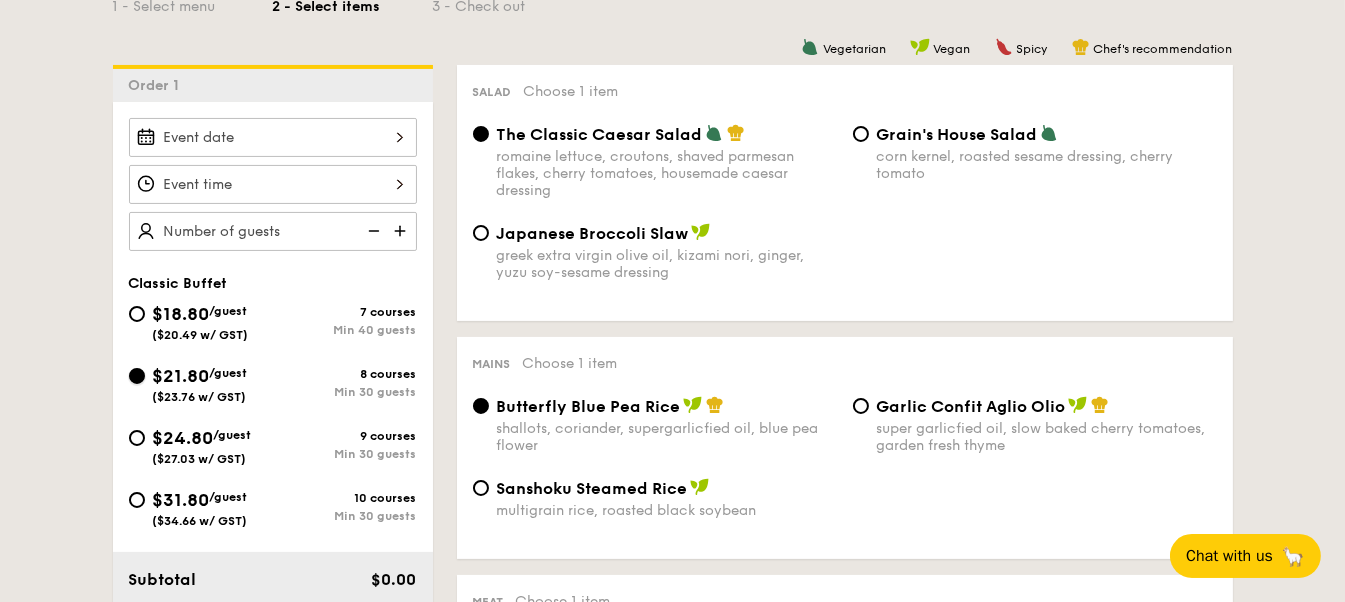 radio on "true" 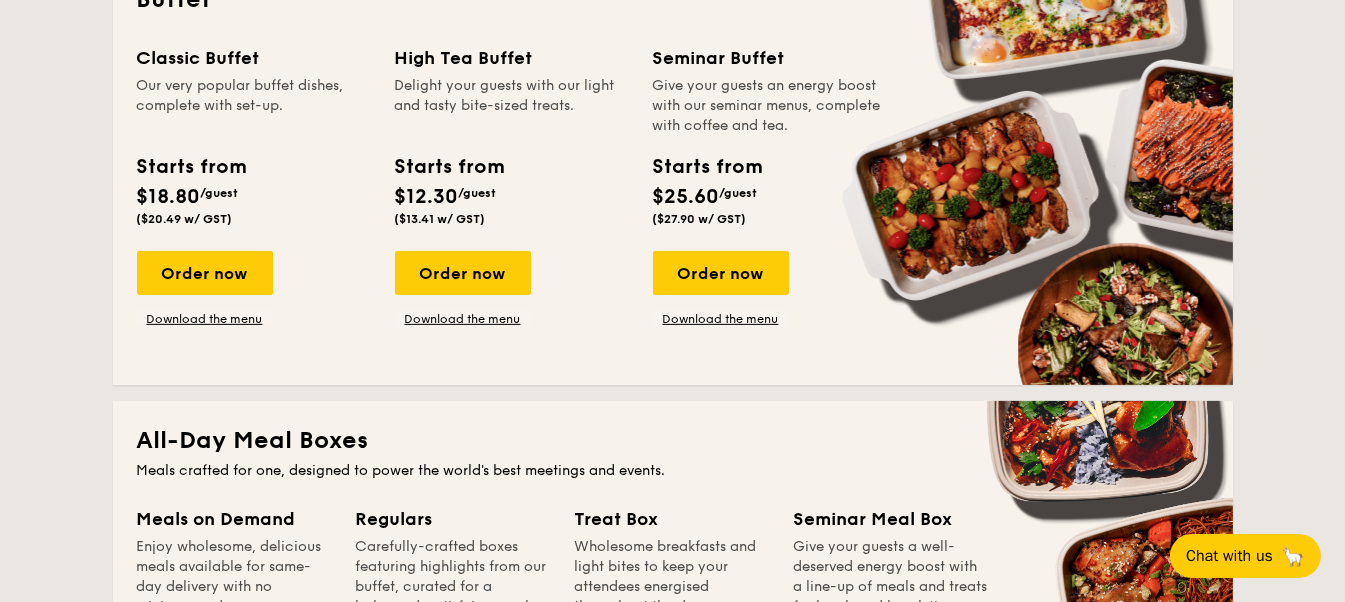 scroll, scrollTop: 886, scrollLeft: 0, axis: vertical 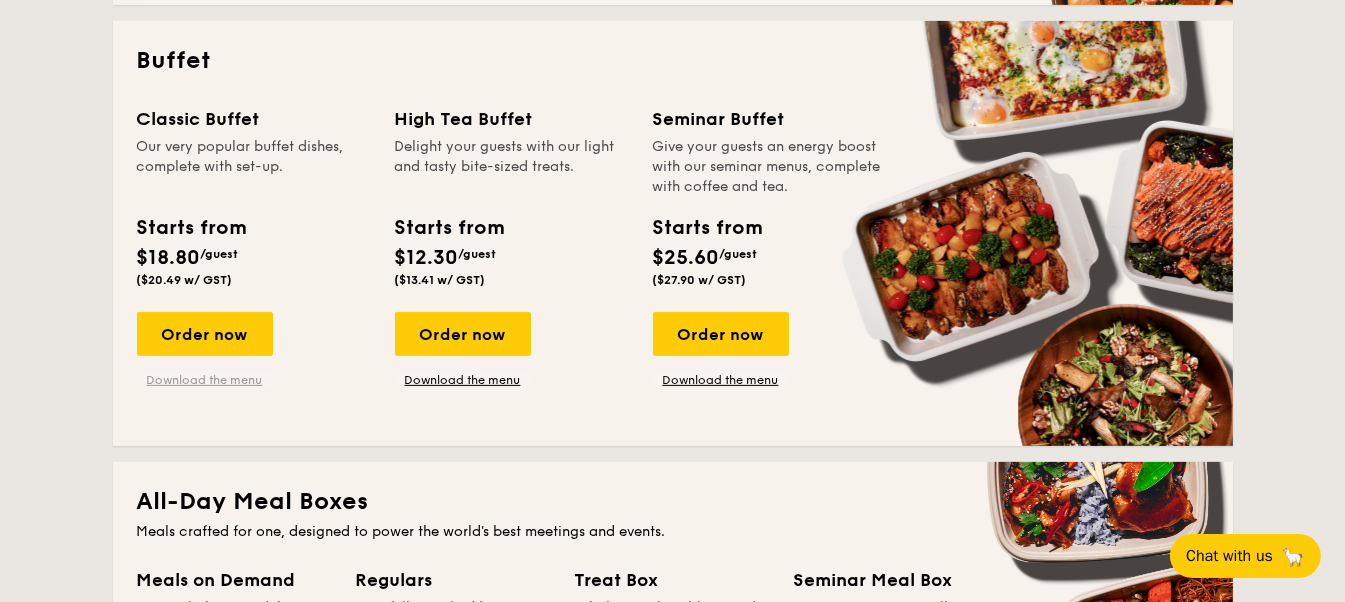 click on "Download the menu" at bounding box center [205, 380] 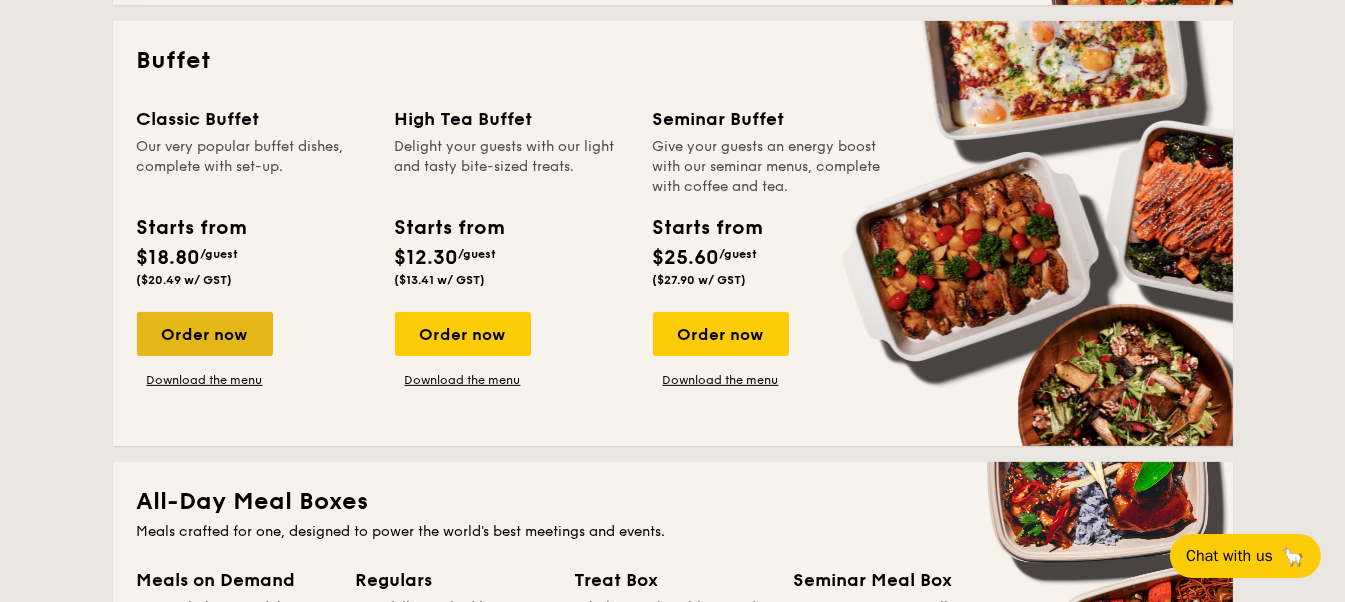 click on "Order now" at bounding box center (205, 334) 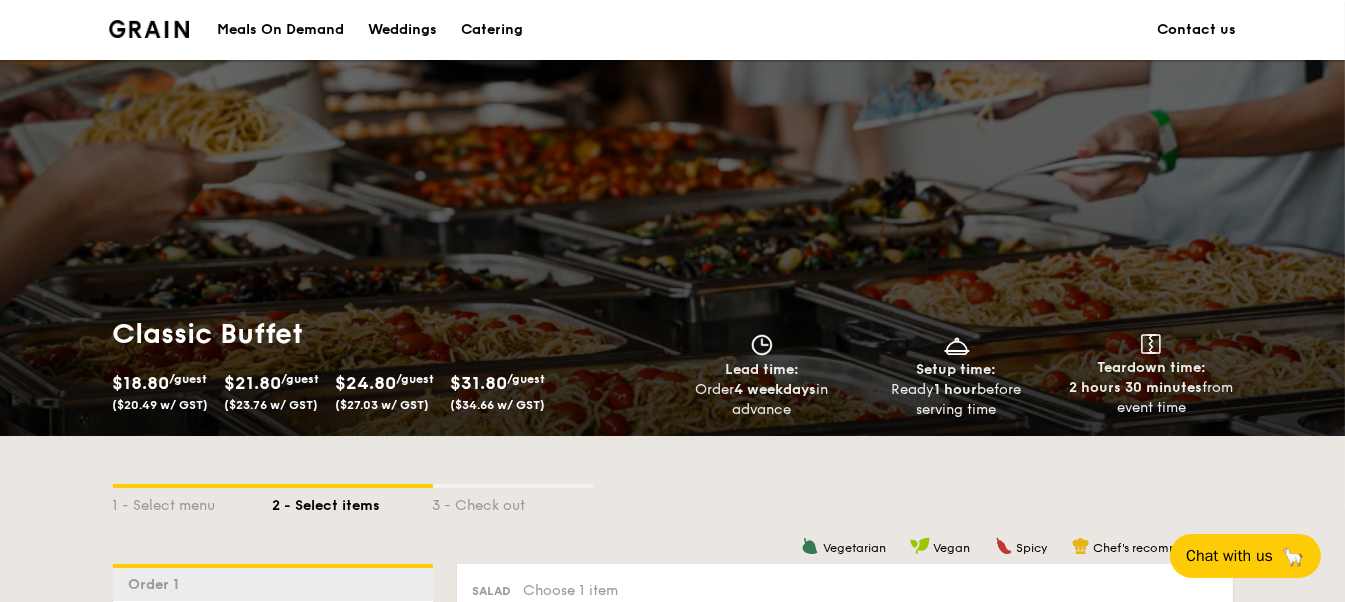 scroll, scrollTop: 99, scrollLeft: 0, axis: vertical 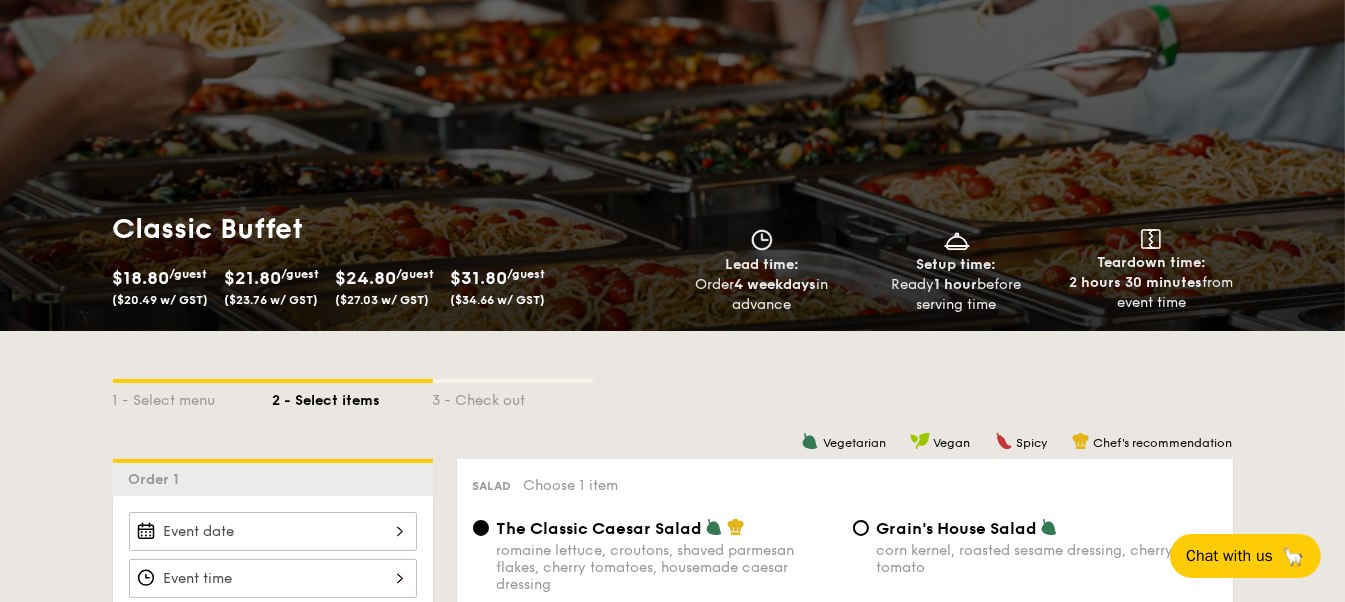 drag, startPoint x: 203, startPoint y: 308, endPoint x: 199, endPoint y: 351, distance: 43.185646 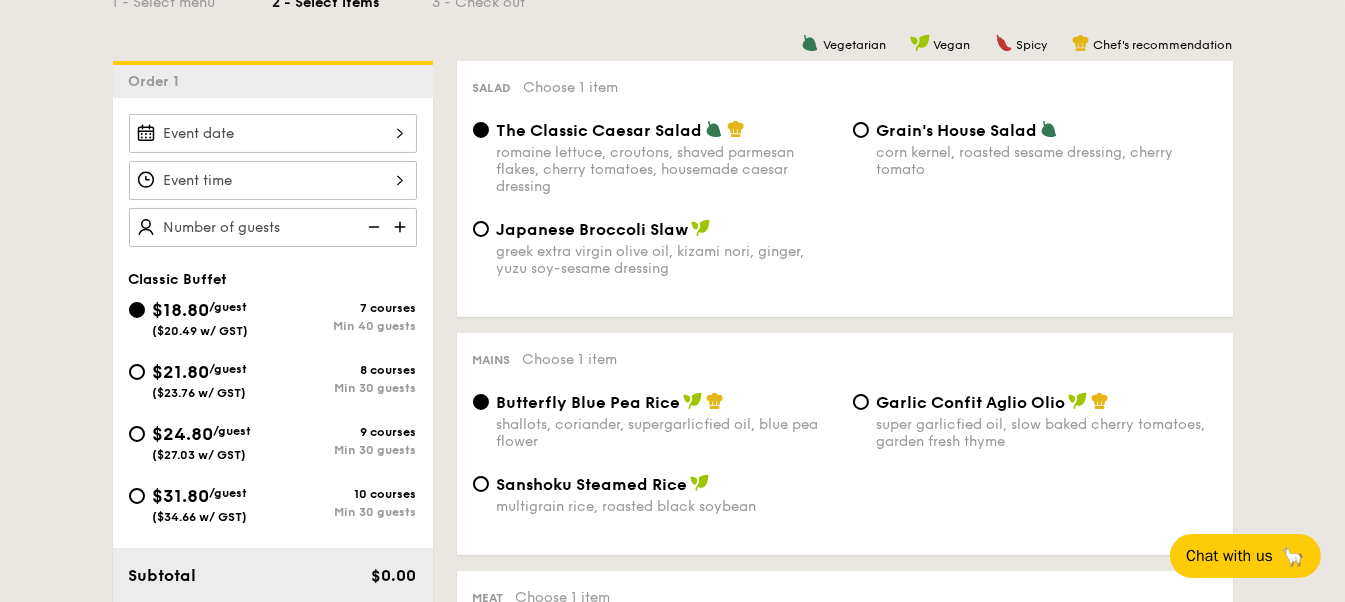 scroll, scrollTop: 506, scrollLeft: 0, axis: vertical 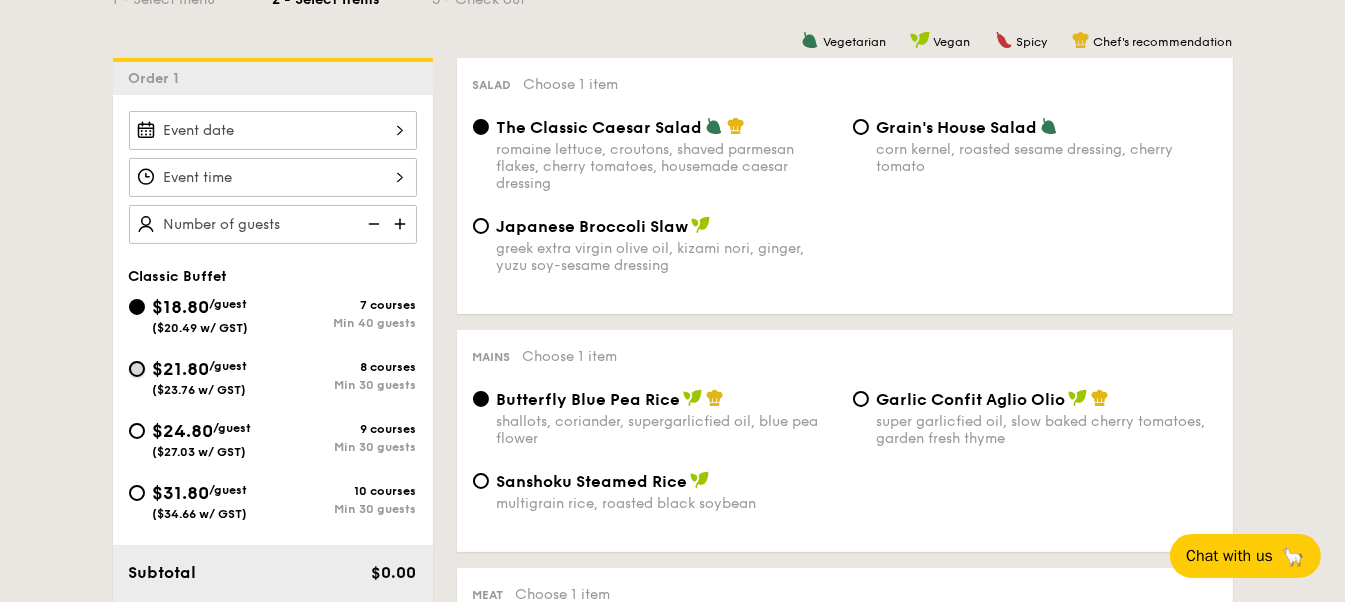 drag, startPoint x: 133, startPoint y: 362, endPoint x: 143, endPoint y: 377, distance: 18.027756 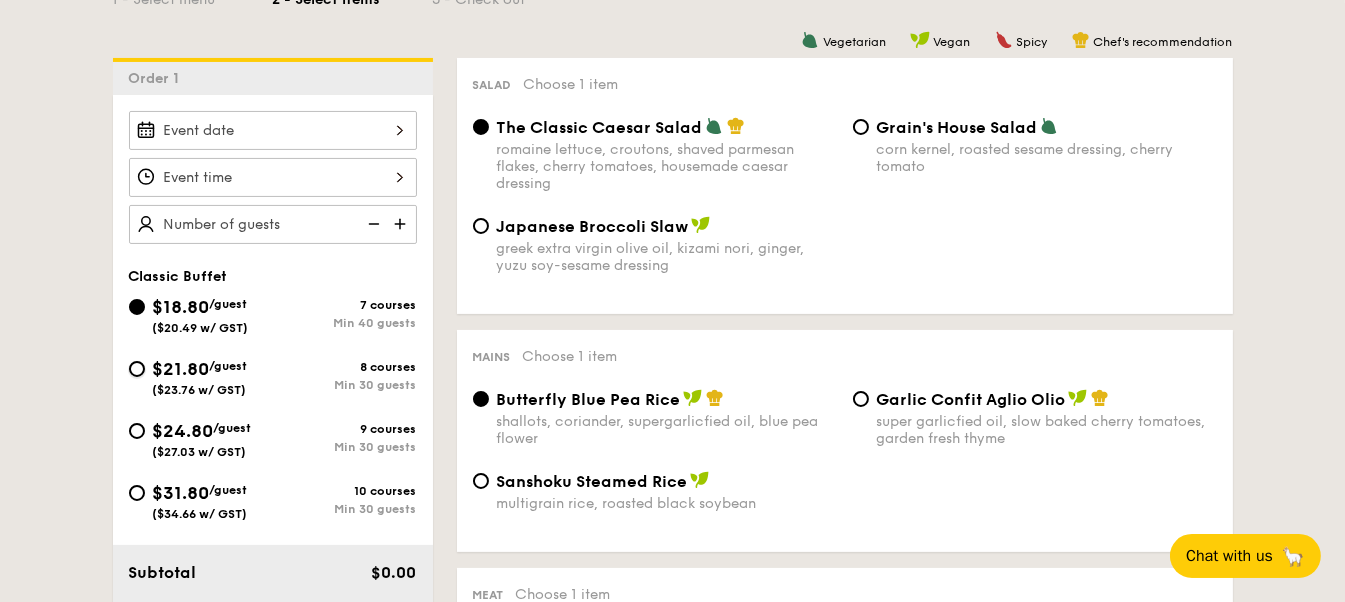 click on "$21.80
/guest
($23.76 w/ GST)
8 courses
Min 30 guests" at bounding box center [137, 369] 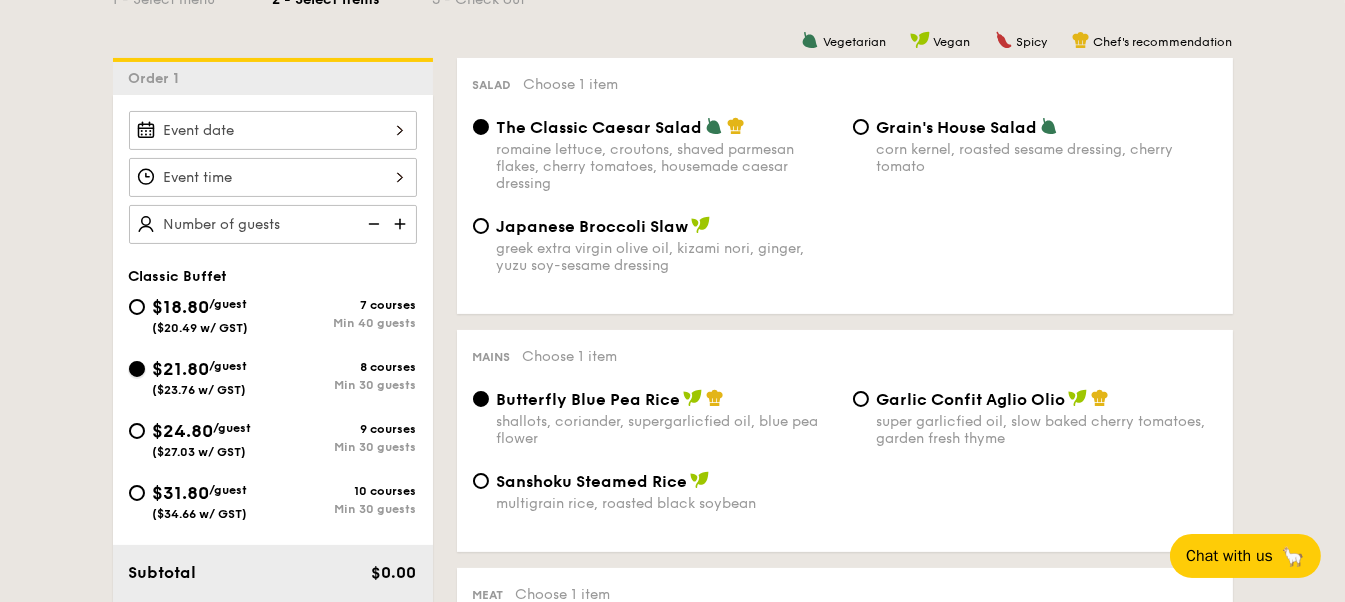 radio on "true" 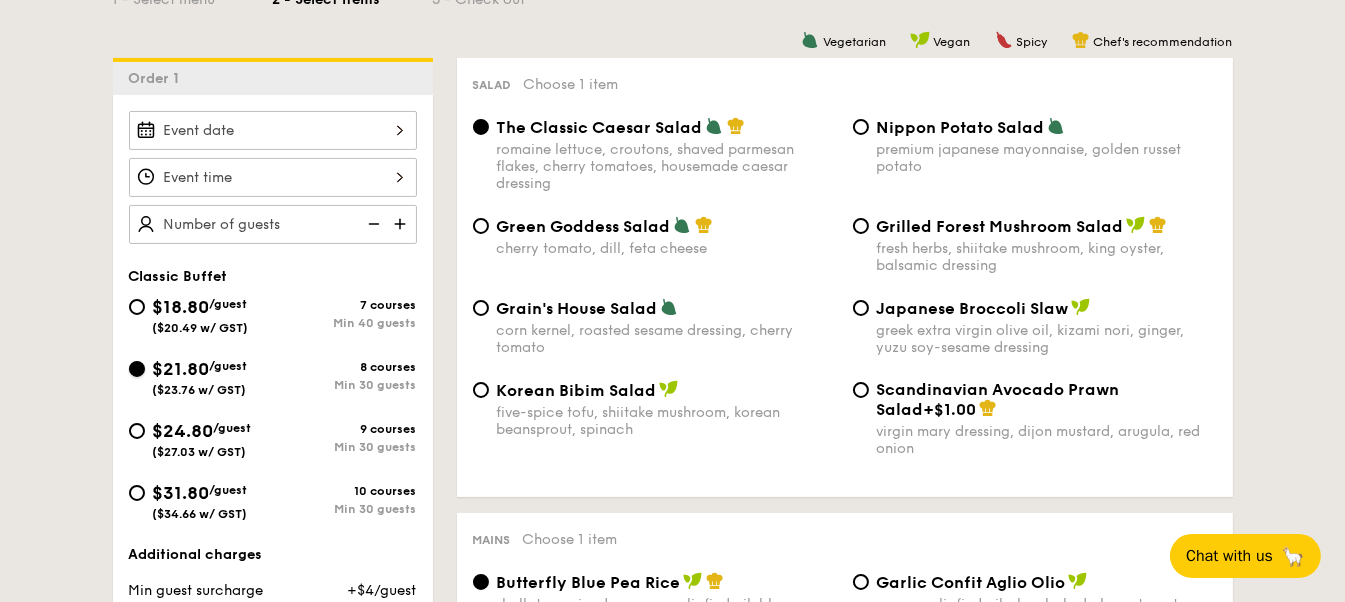 scroll, scrollTop: 406, scrollLeft: 0, axis: vertical 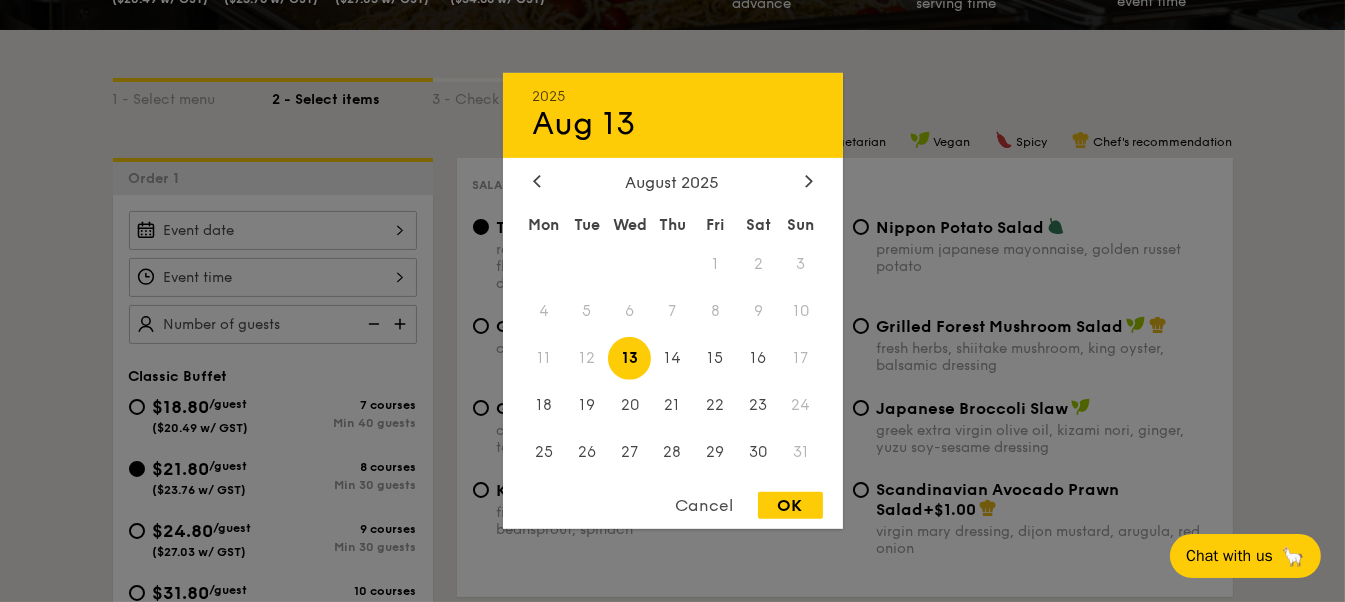 click on "[YEAR] Aug 13 August [YEAR] Mon Tue Wed Thu Fri Sat Sun 1 2 3 4 5 6 7 8 9 10 11 12 13 14 15 16 17 18 19 20 21 22 23 24 25 26 27 28 29 30 31 Cancel OK" at bounding box center [273, 230] 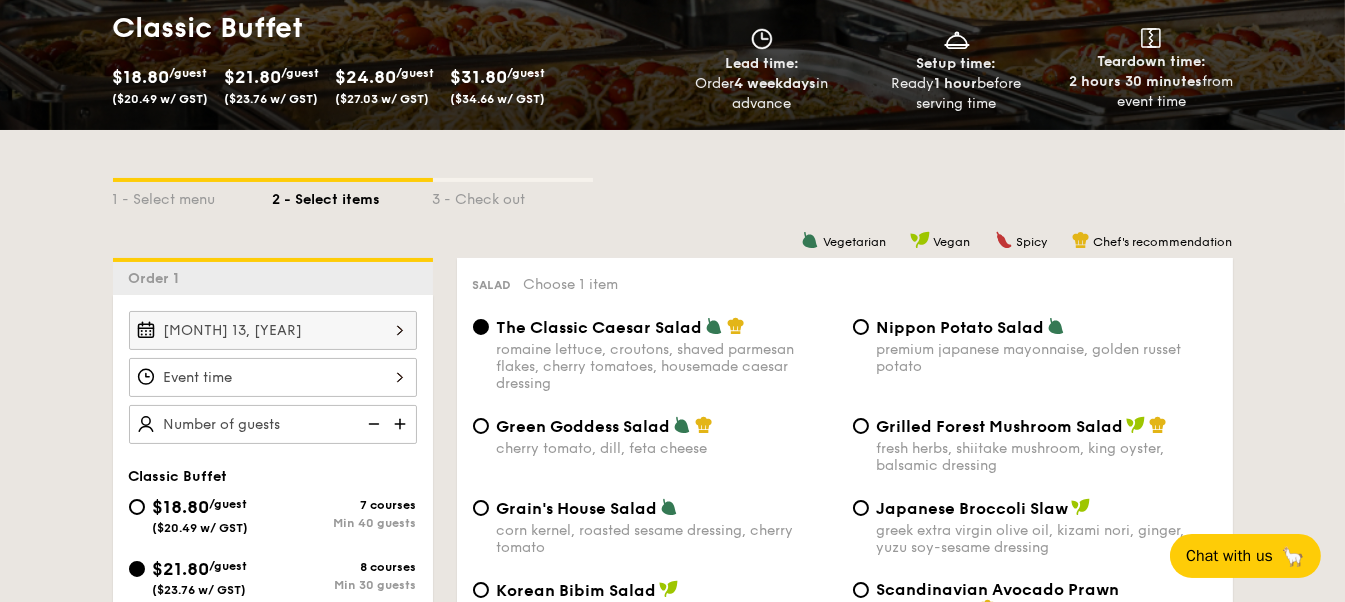 scroll, scrollTop: 305, scrollLeft: 0, axis: vertical 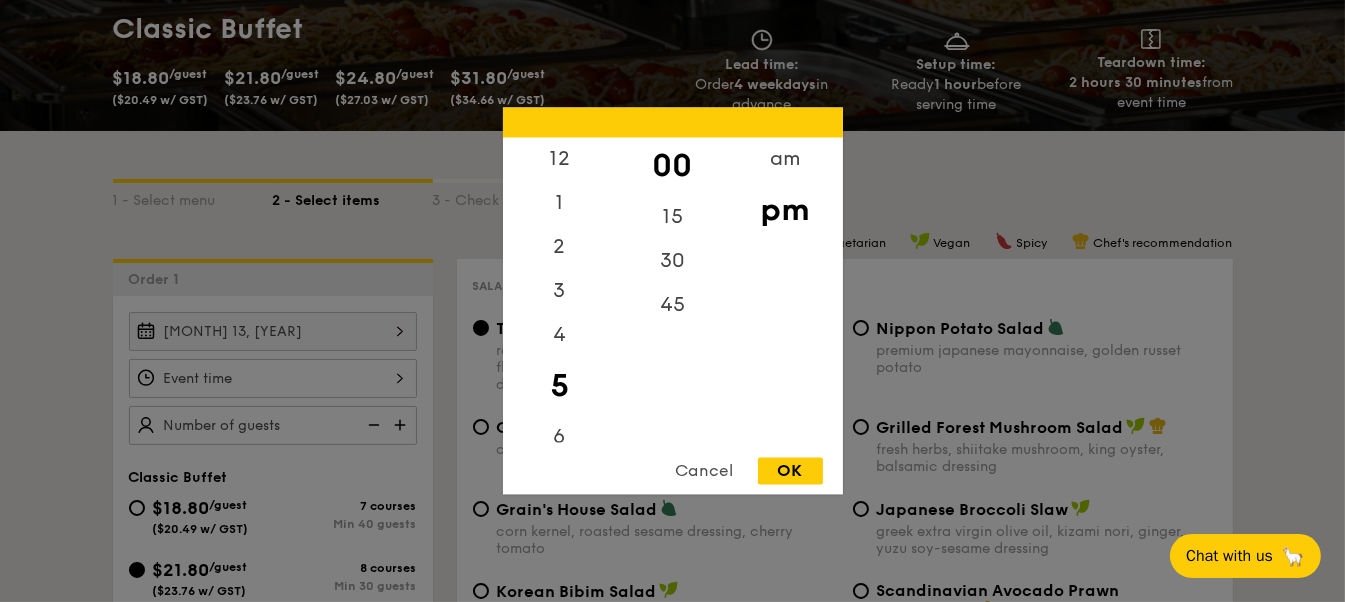 click on "12 1 2 3 4 5 6 7 8 9 10 11   00 15 30 45   am   pm   Cancel   OK" at bounding box center (273, 378) 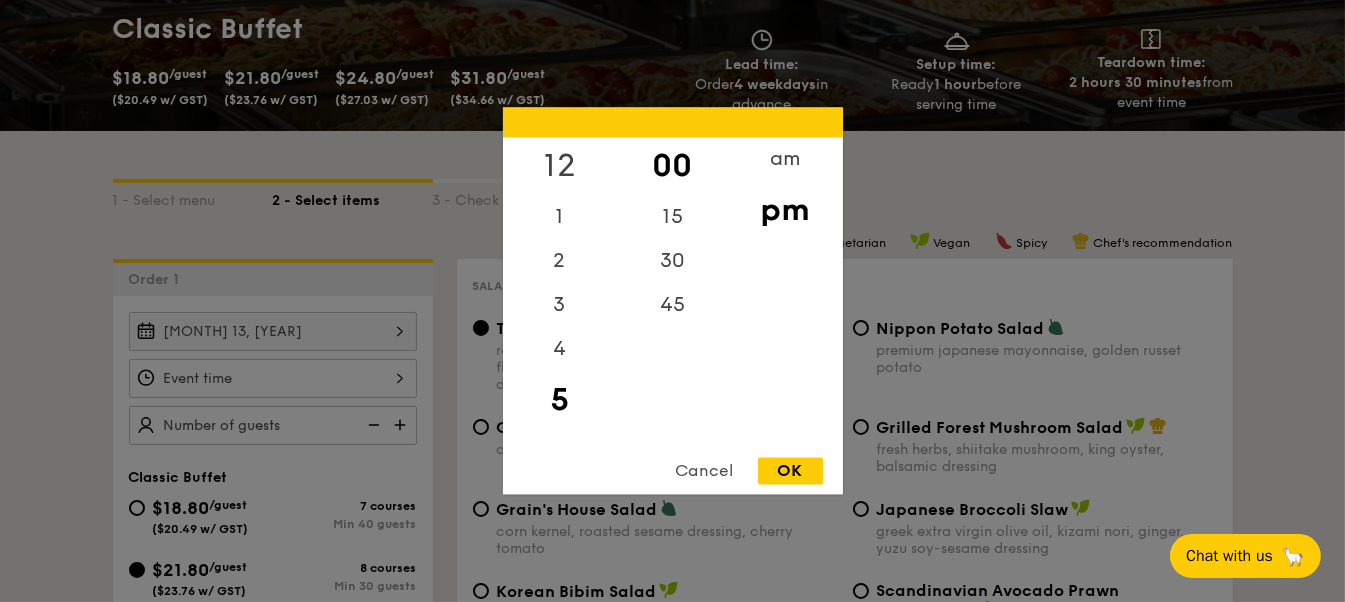 click on "12" at bounding box center [559, 167] 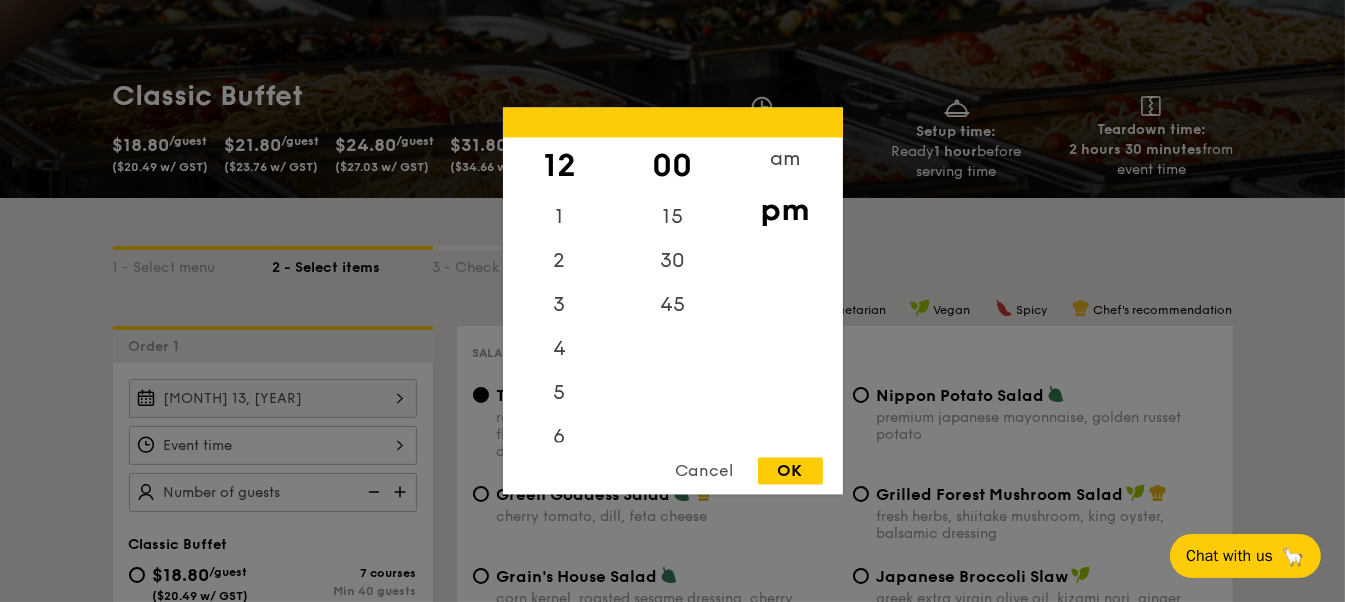 scroll, scrollTop: 206, scrollLeft: 0, axis: vertical 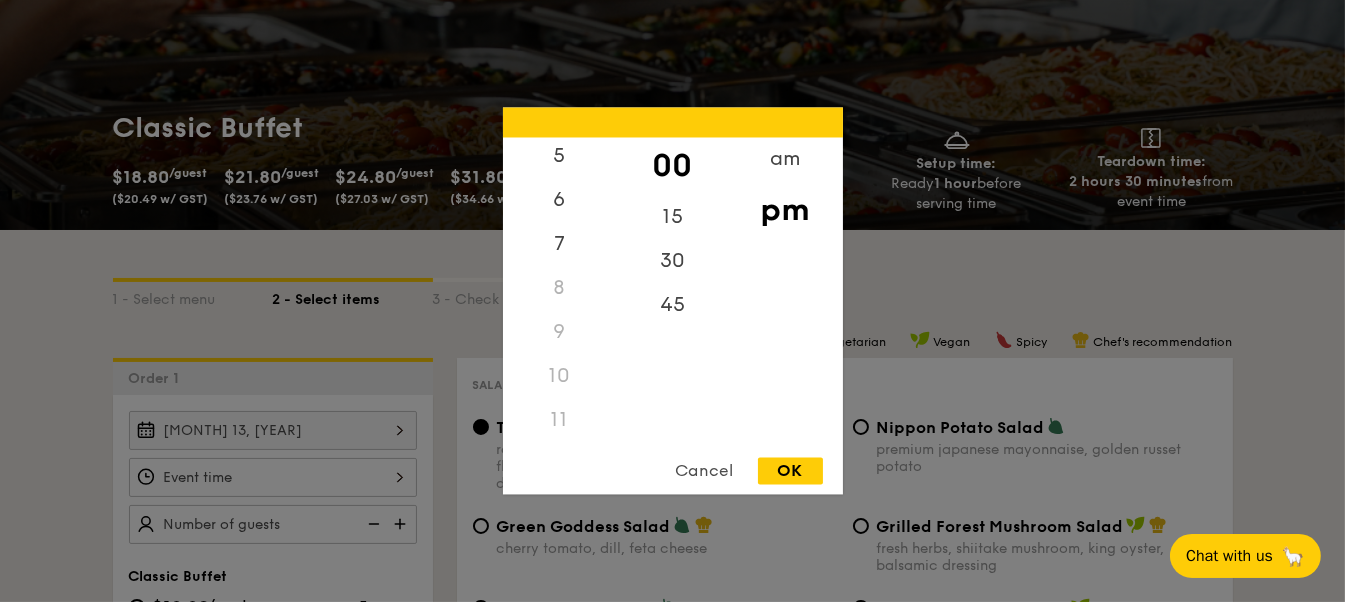 click on "11" at bounding box center (559, 421) 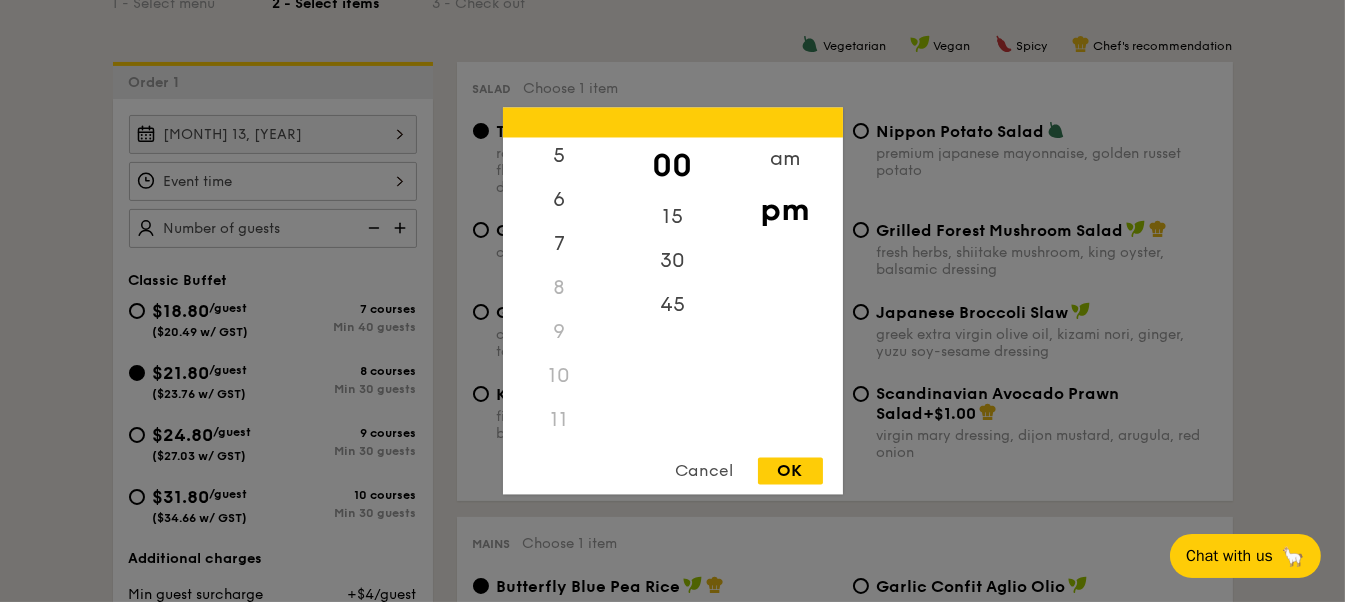 scroll, scrollTop: 506, scrollLeft: 0, axis: vertical 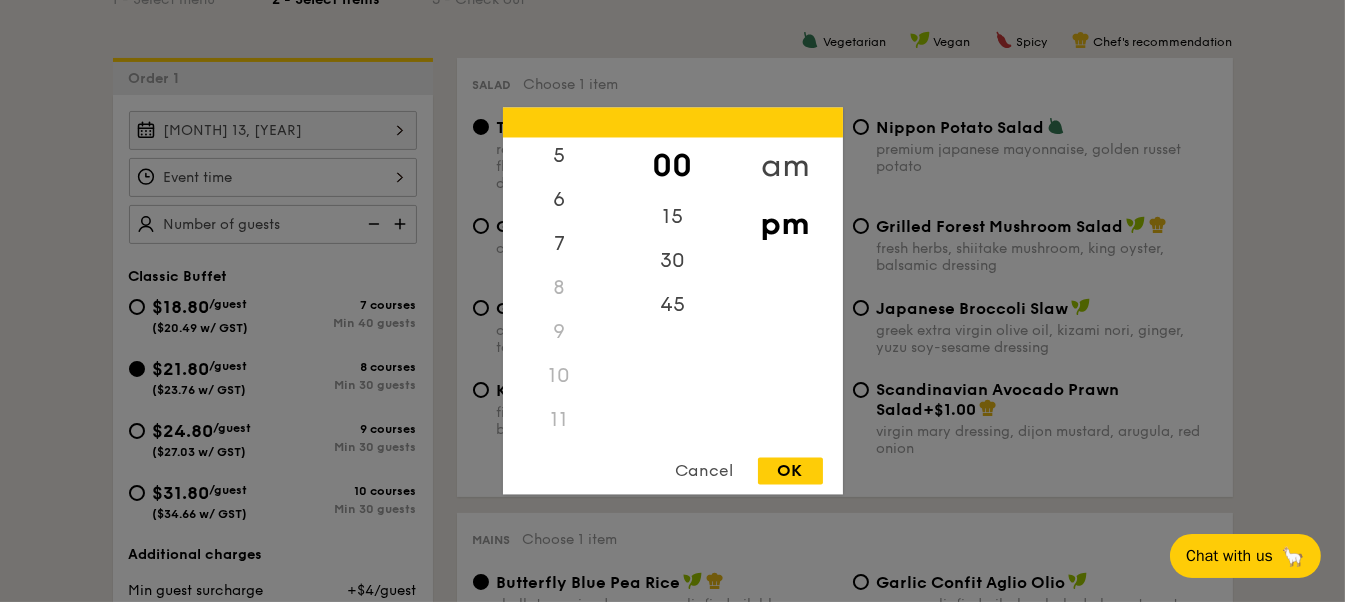 click on "am" at bounding box center (785, 167) 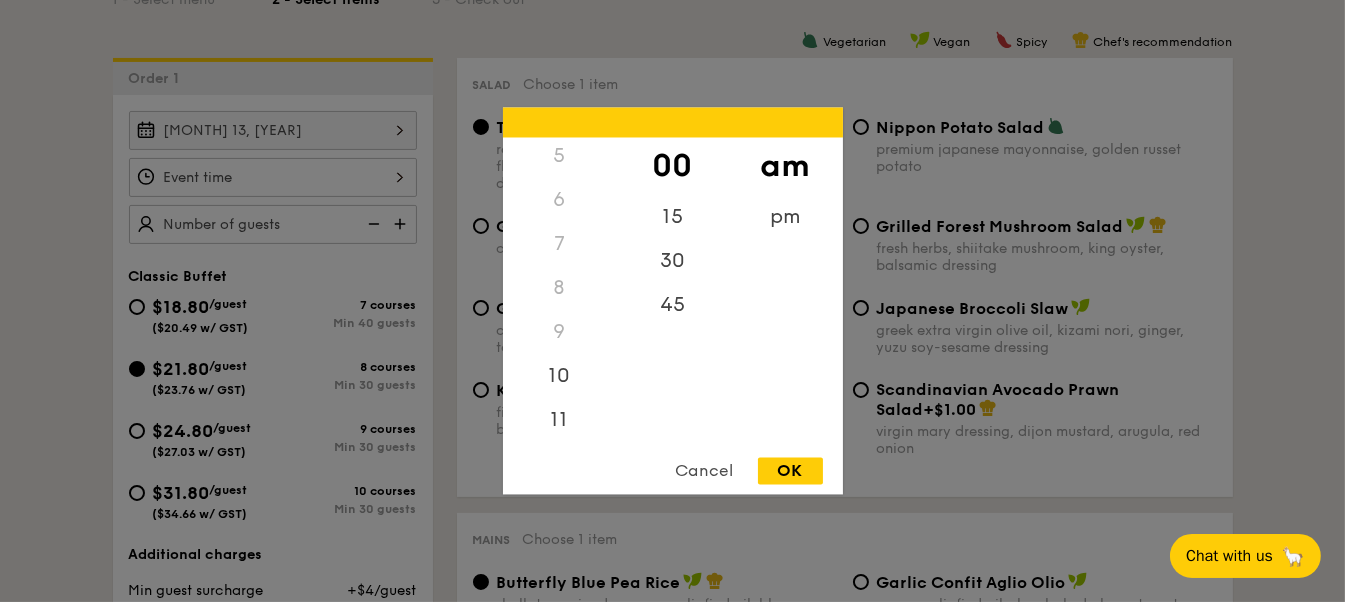 scroll, scrollTop: 223, scrollLeft: 0, axis: vertical 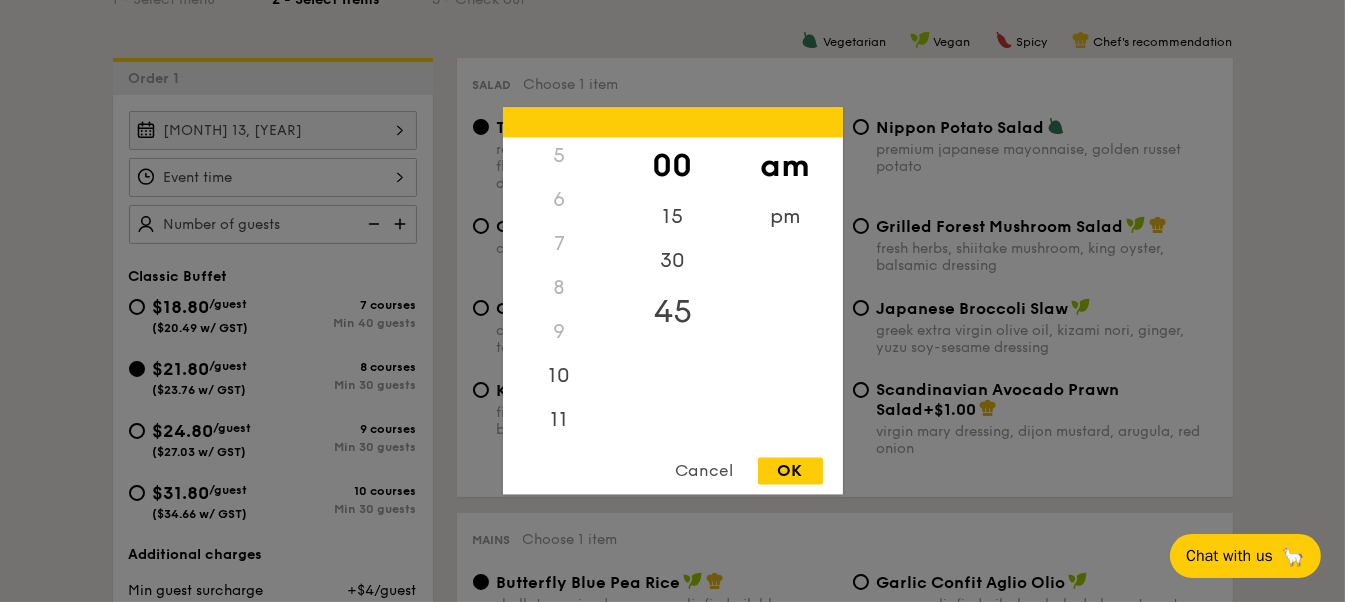 drag, startPoint x: 564, startPoint y: 424, endPoint x: 640, endPoint y: 302, distance: 143.73587 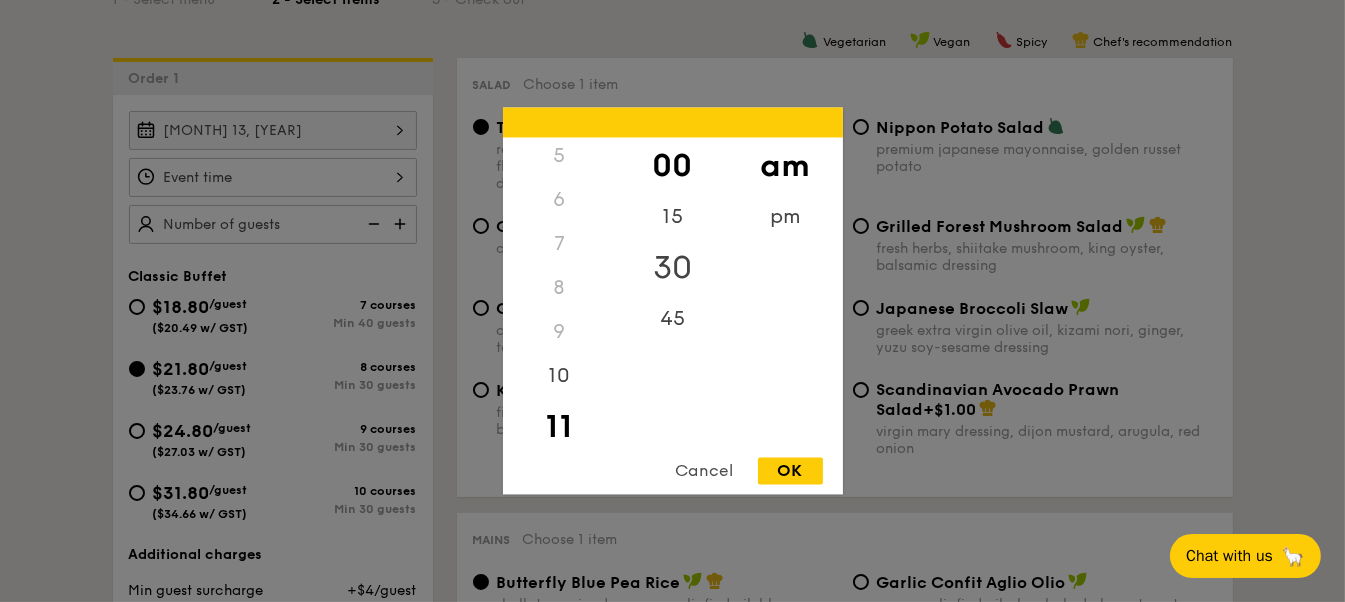 drag, startPoint x: 666, startPoint y: 262, endPoint x: 710, endPoint y: 332, distance: 82.68011 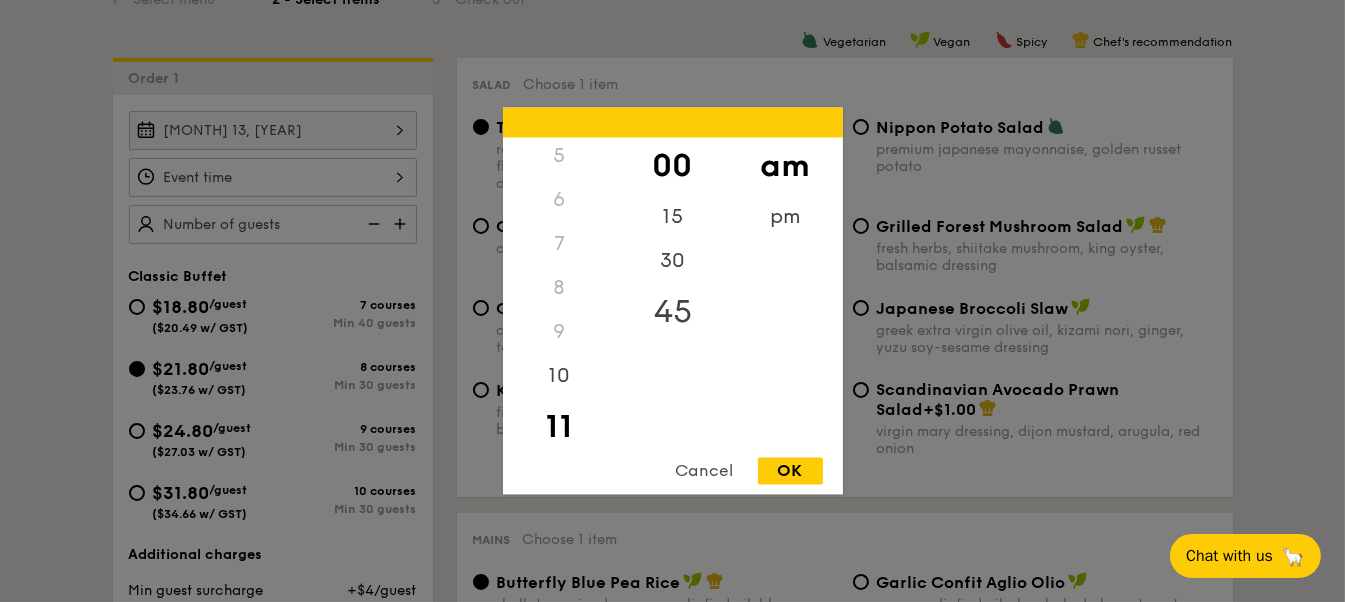 click on "30" at bounding box center (672, 262) 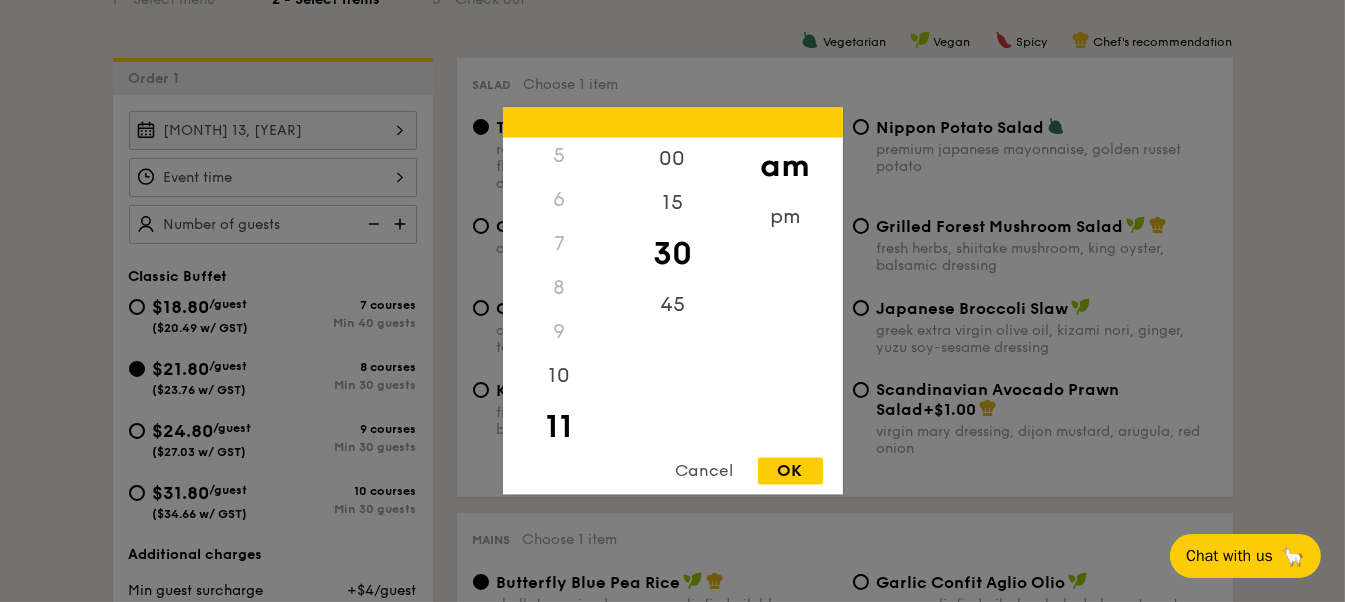 click on "OK" at bounding box center [790, 471] 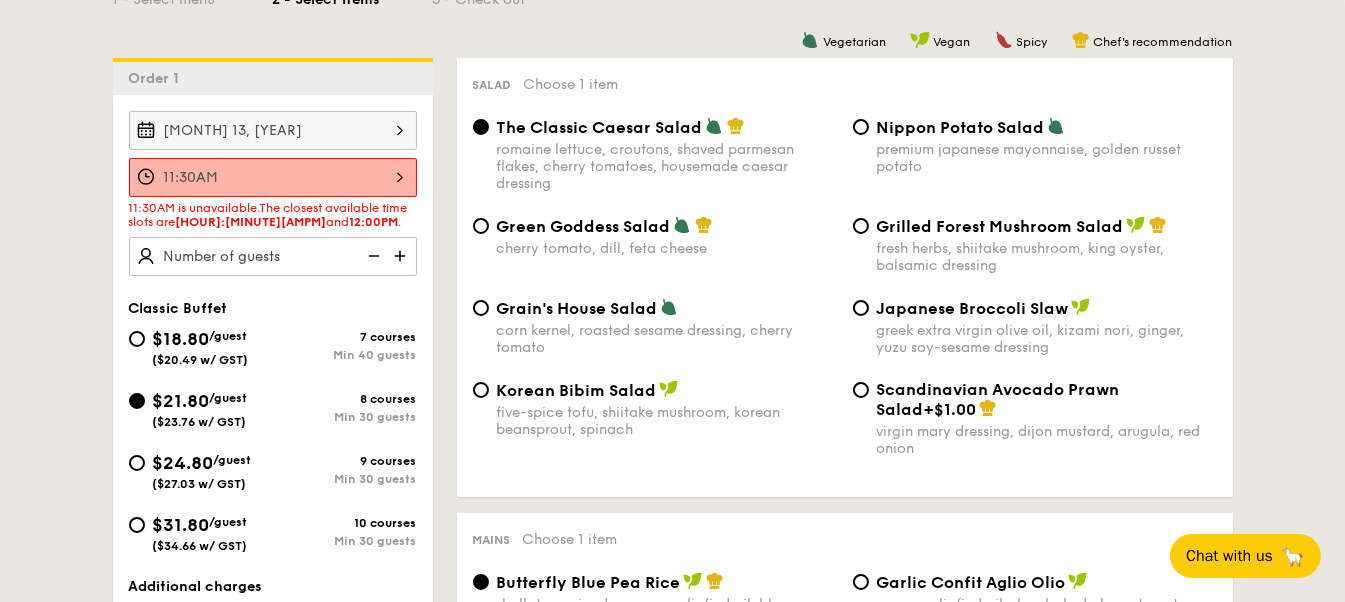 click on "11:30AM" at bounding box center (273, 177) 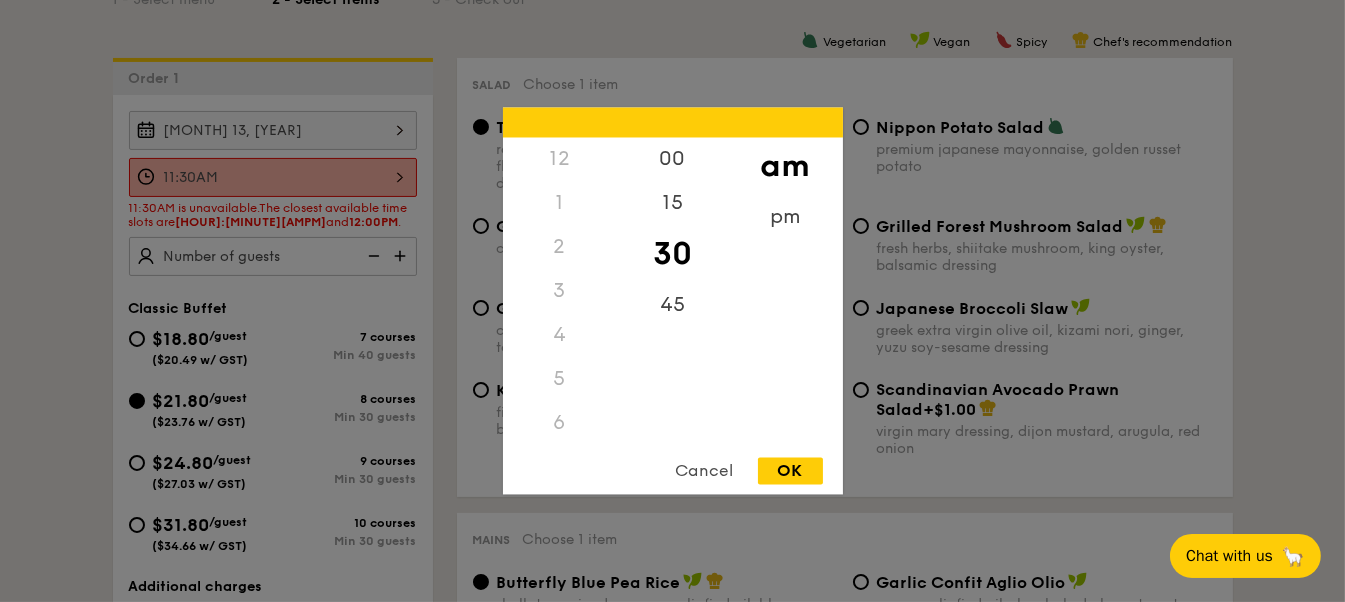 scroll, scrollTop: 238, scrollLeft: 0, axis: vertical 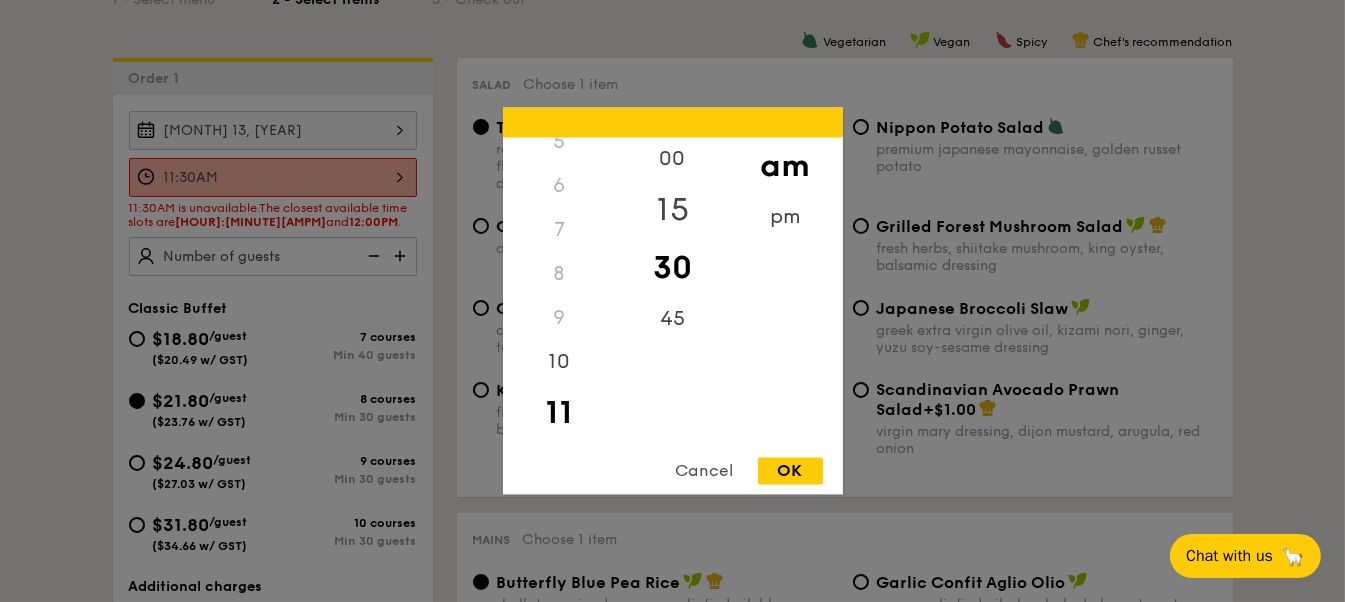 click on "15" at bounding box center (672, 211) 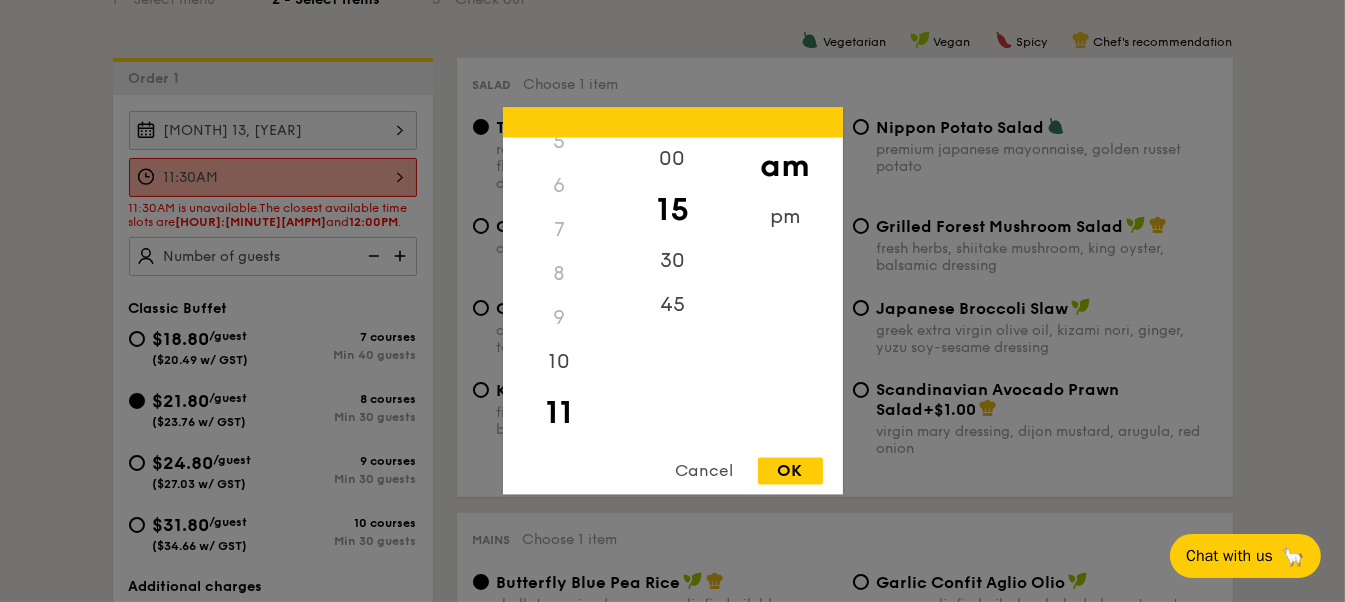 click on "OK" at bounding box center [790, 471] 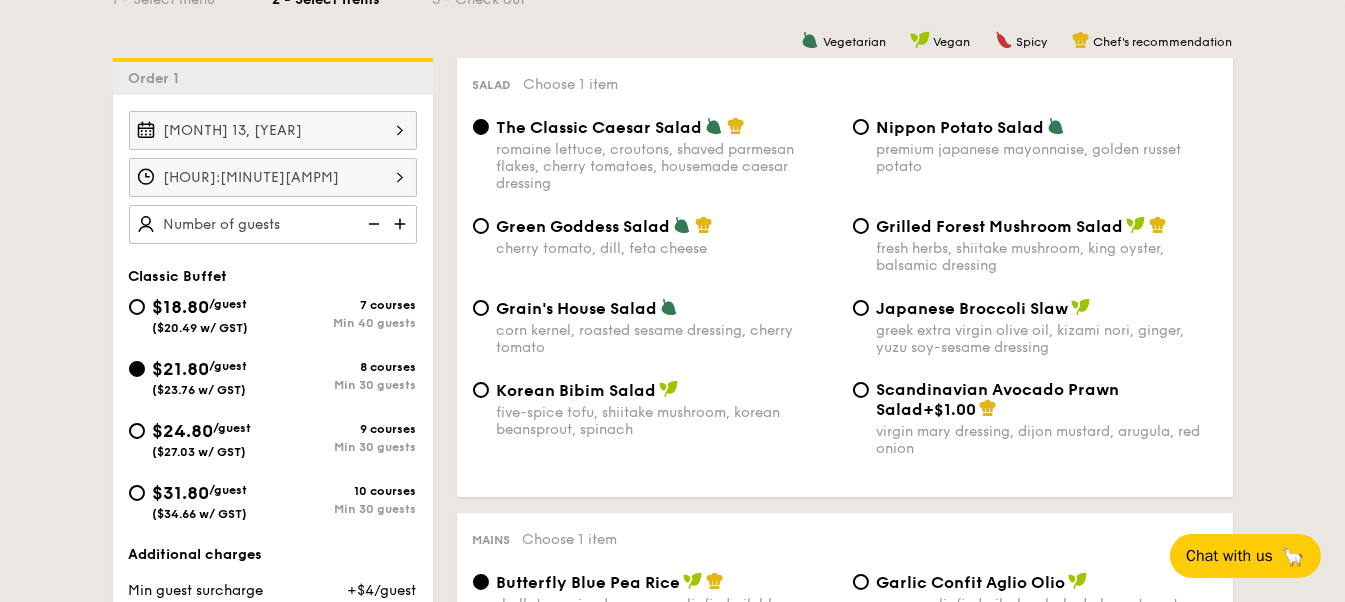 click at bounding box center (402, 224) 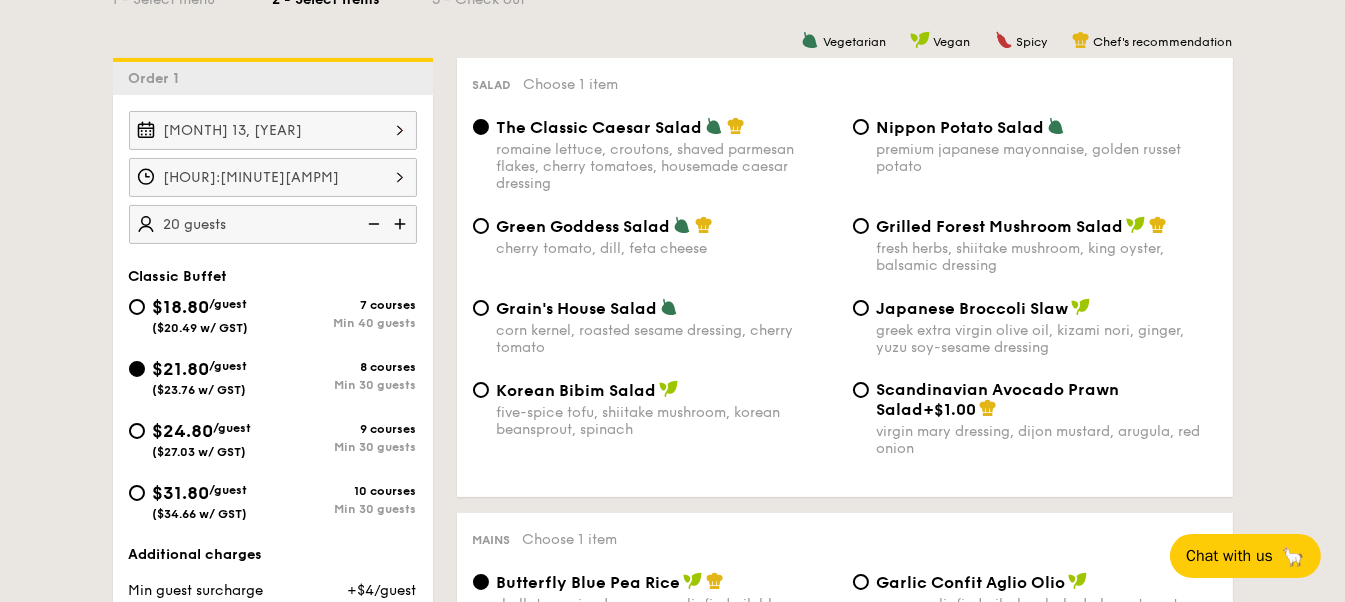 click at bounding box center [402, 224] 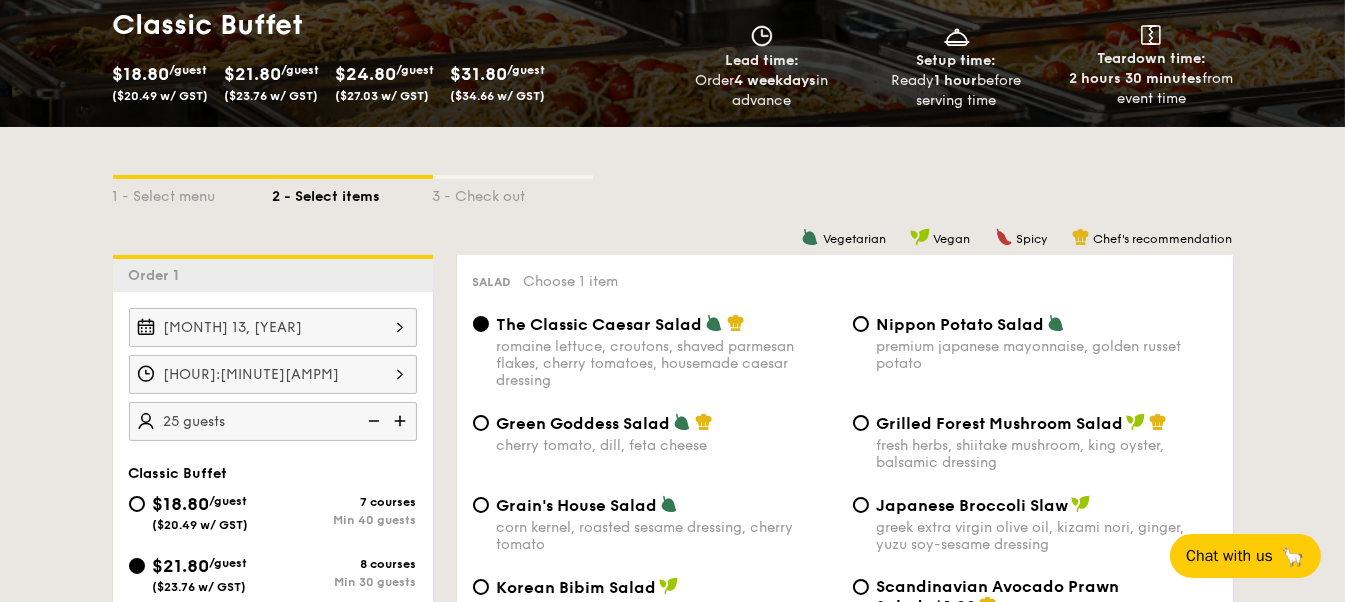 scroll, scrollTop: 206, scrollLeft: 0, axis: vertical 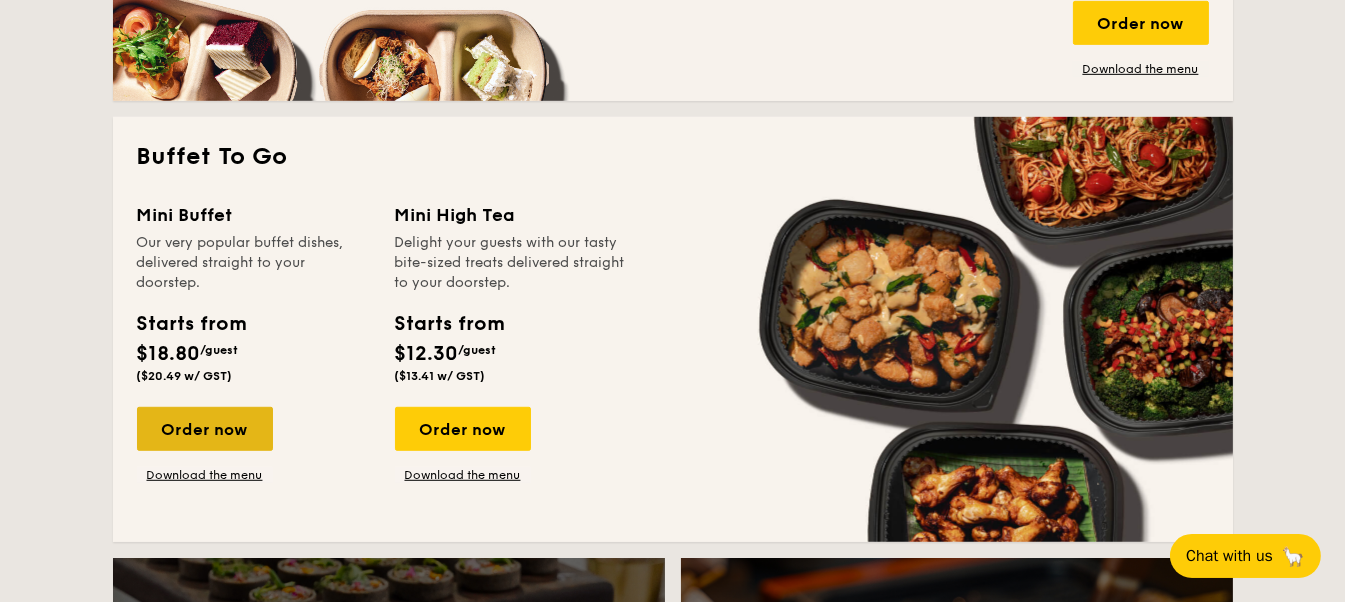 click on "Order now" at bounding box center (205, 429) 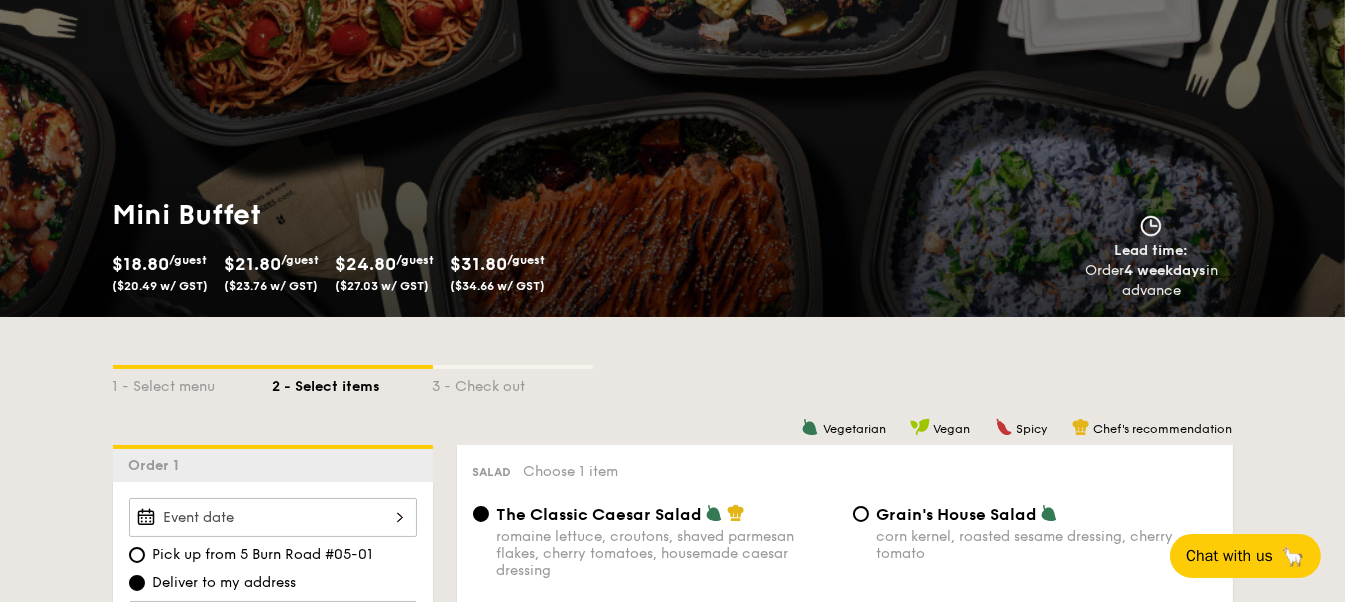 scroll, scrollTop: 200, scrollLeft: 0, axis: vertical 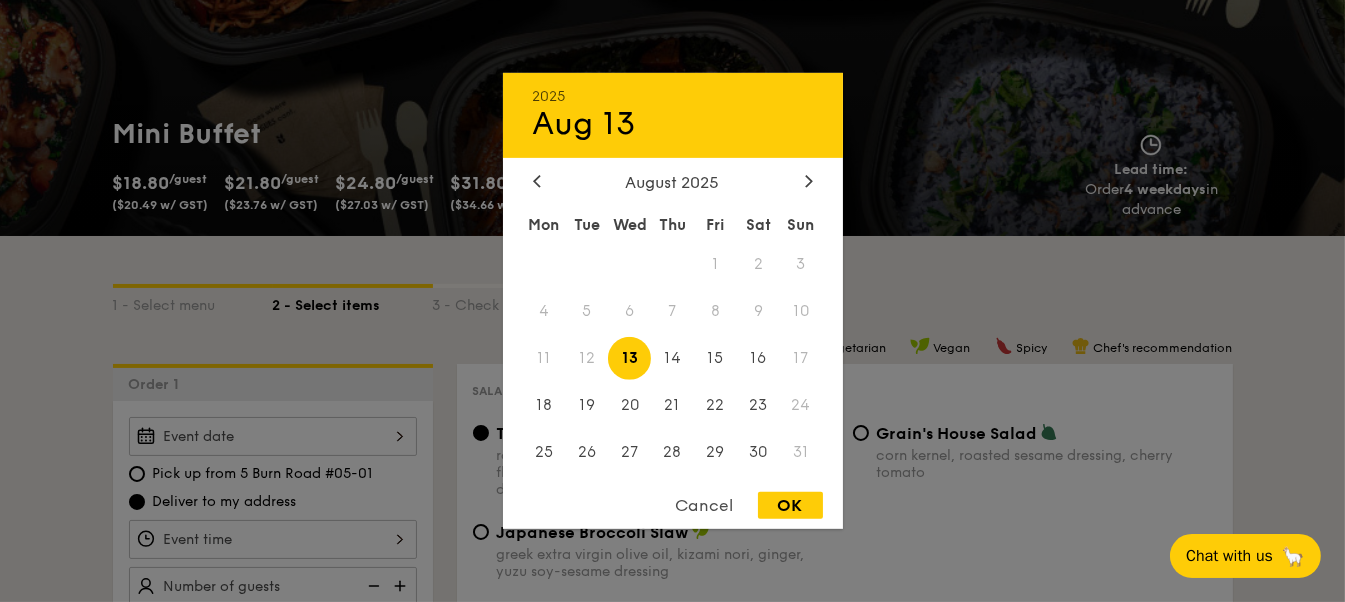 click on "[YEAR] Aug 13 August [YEAR] Mon Tue Wed Thu Fri Sat Sun 1 2 3 4 5 6 7 8 9 10 11 12 13 14 15 16 17 18 19 20 21 22 23 24 25 26 27 28 29 30 31 Cancel OK" at bounding box center (273, 436) 